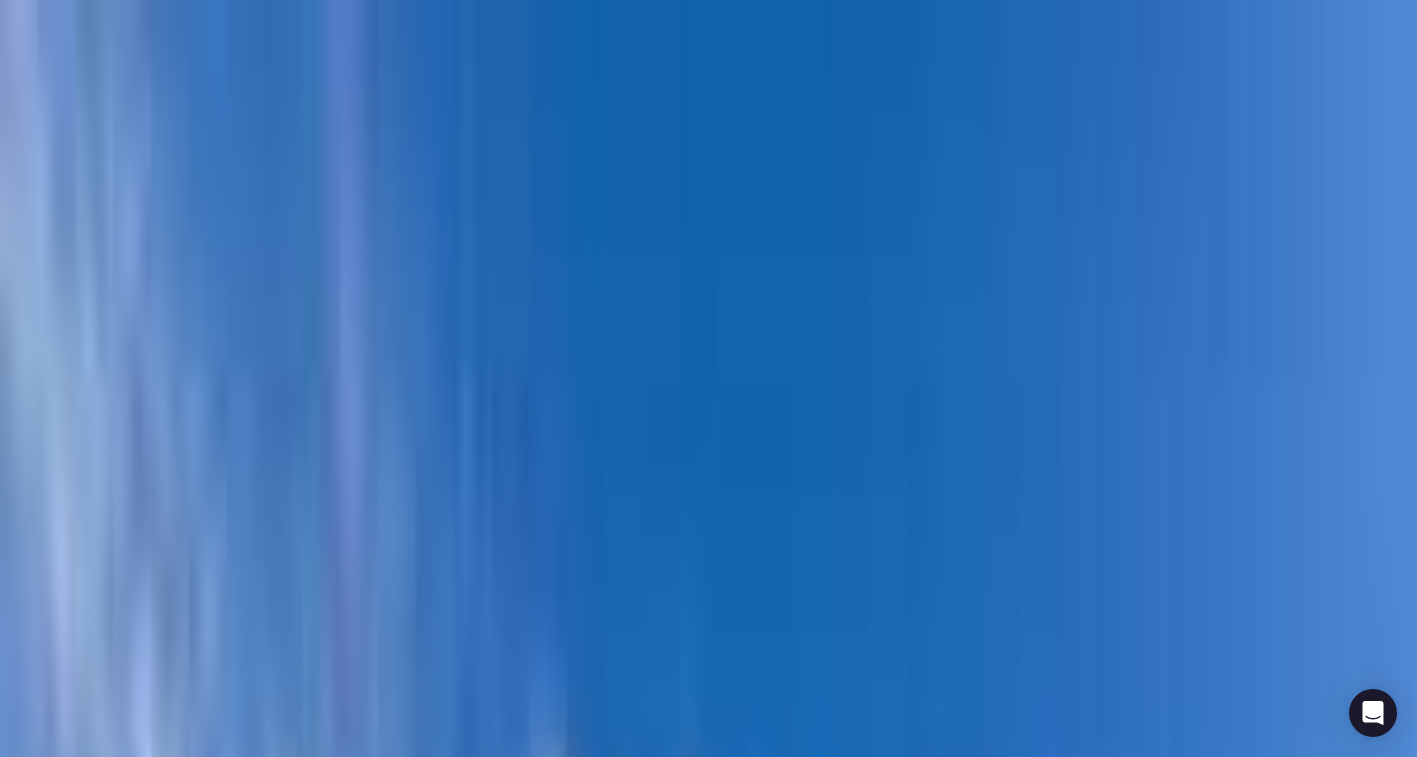 scroll, scrollTop: 369, scrollLeft: 0, axis: vertical 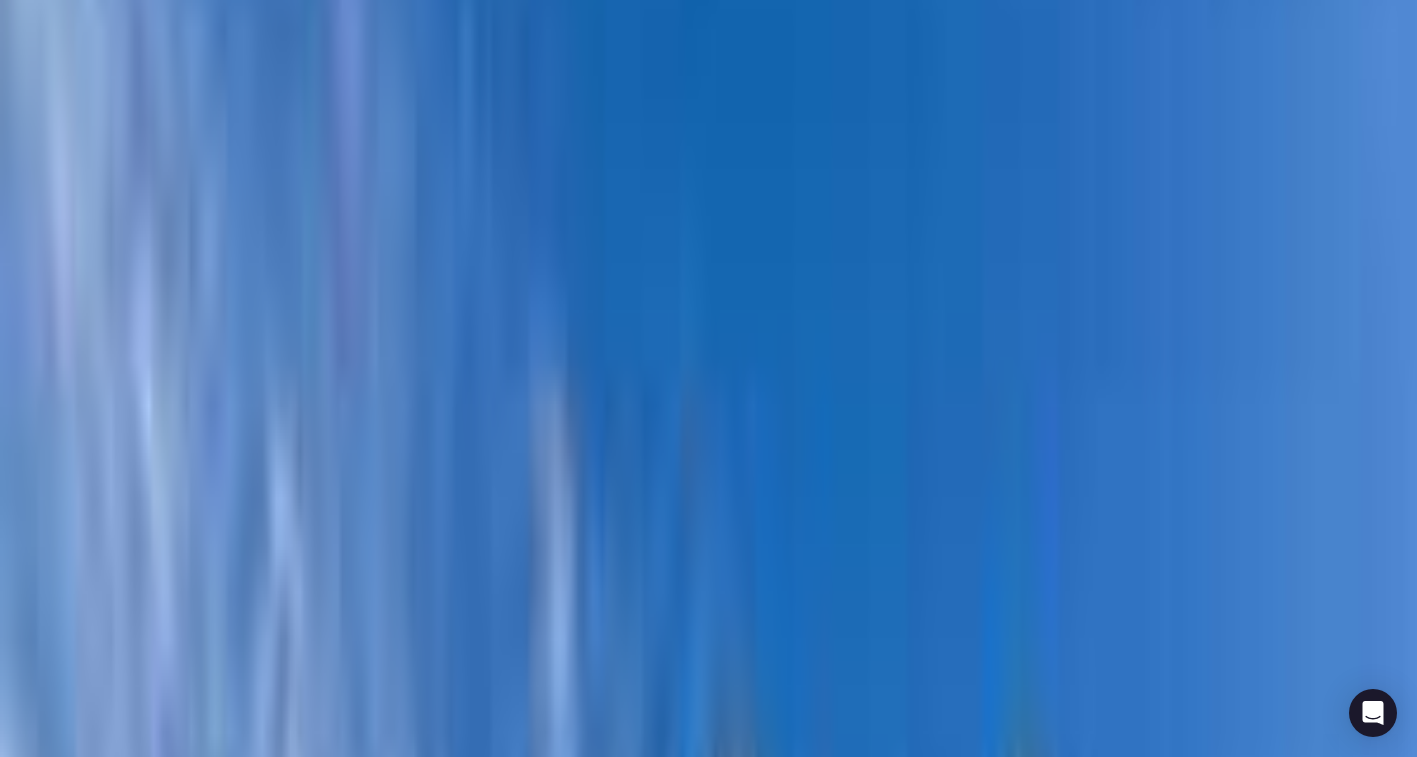 click at bounding box center [15, 5960] 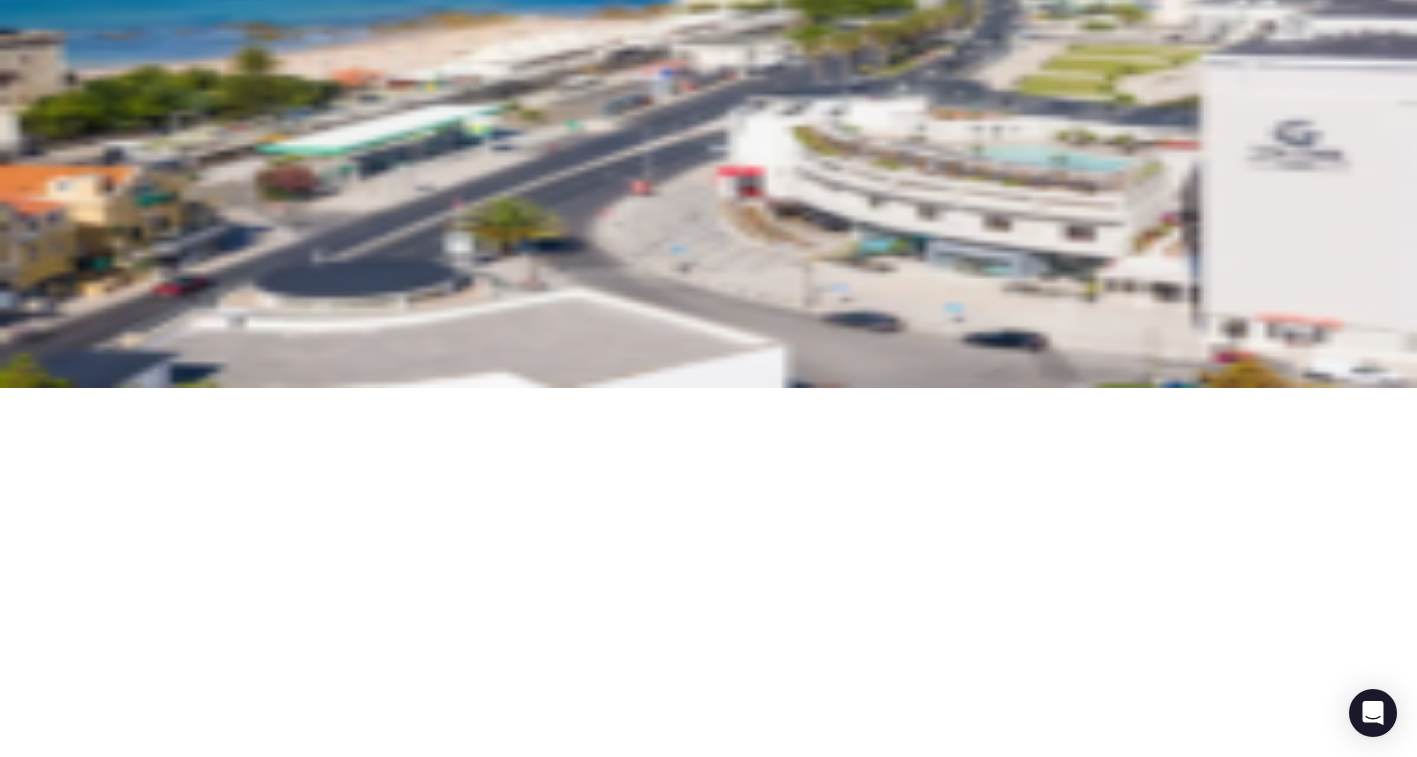 scroll, scrollTop: 0, scrollLeft: 0, axis: both 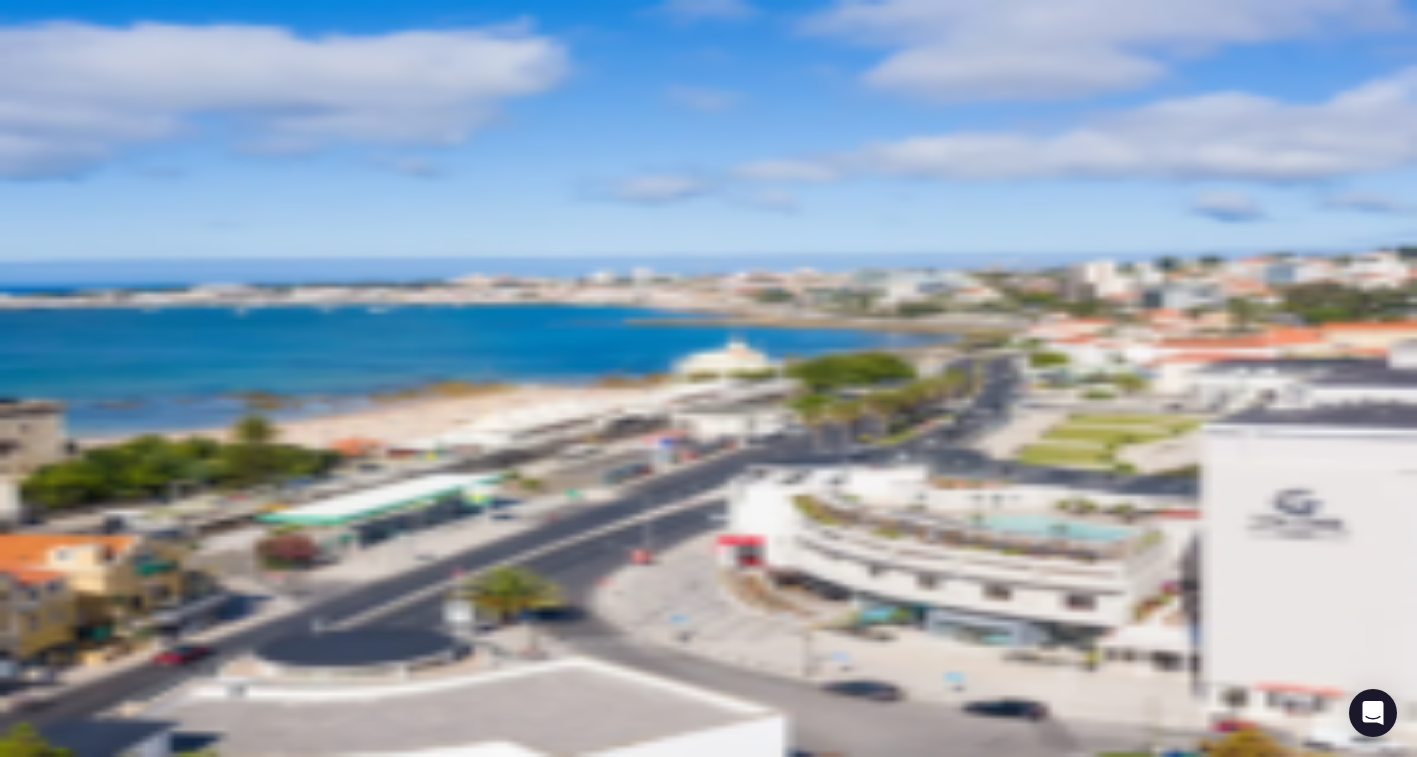 click on "Proposals" at bounding box center (708, 2490) 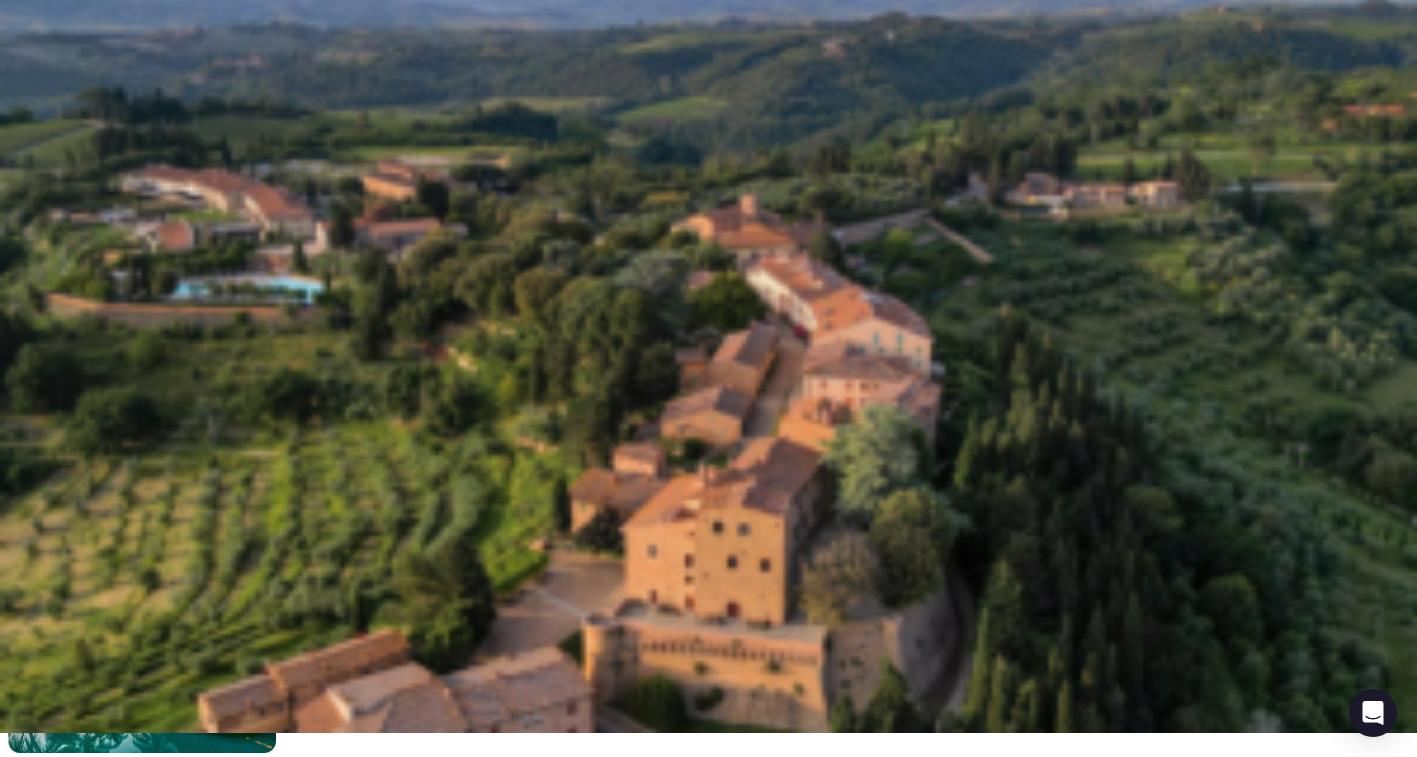 scroll, scrollTop: 26, scrollLeft: 0, axis: vertical 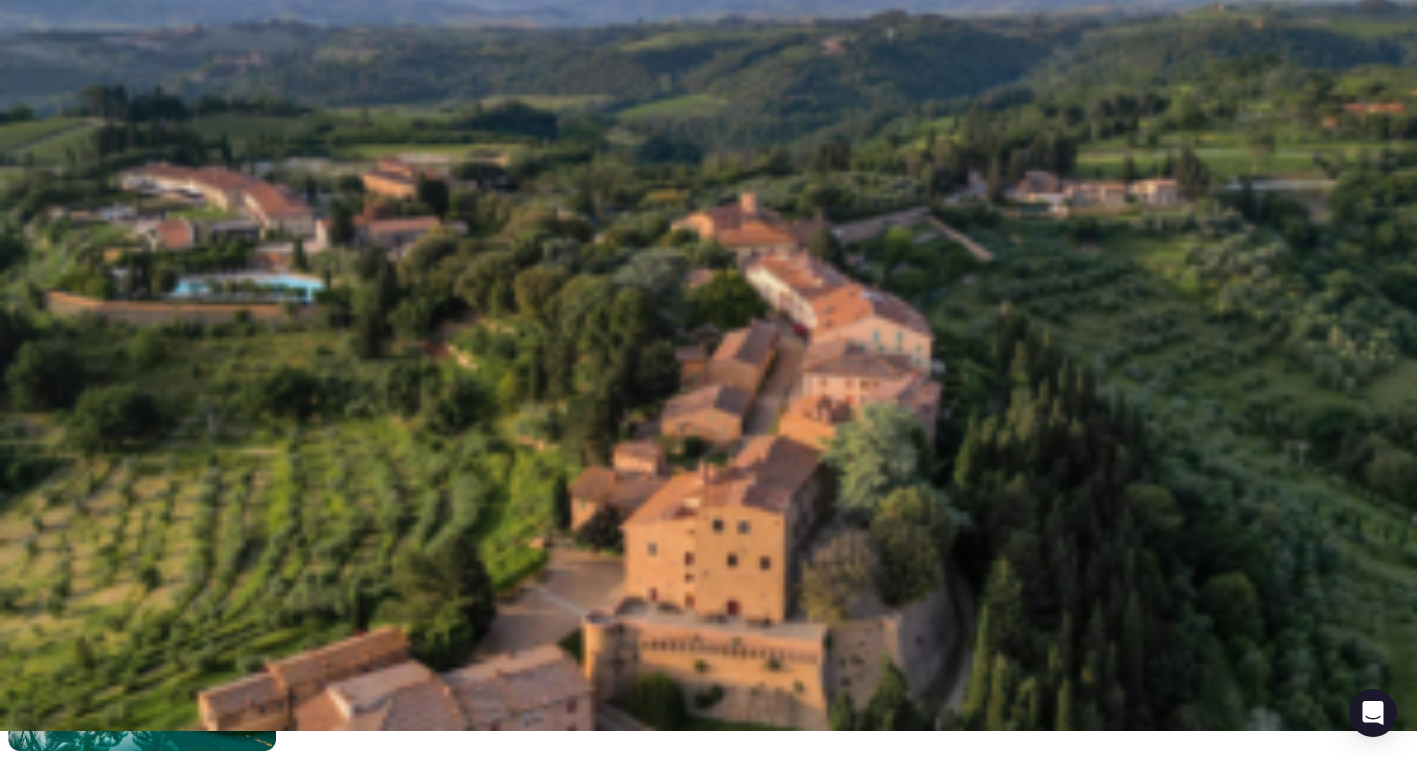 click on "Pro | [HOTEL NAME] | 25-28 March '26" at bounding box center [281, 2789] 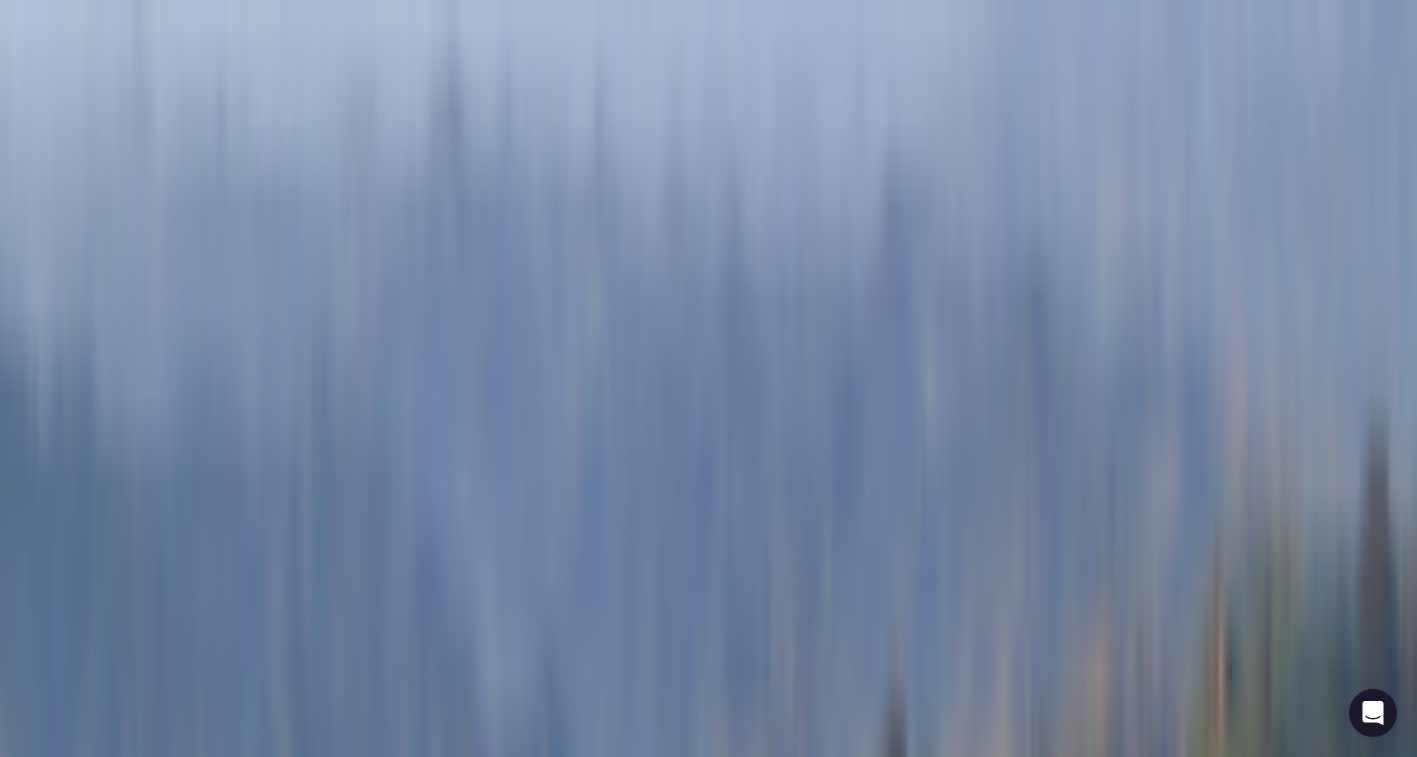 scroll, scrollTop: 0, scrollLeft: 0, axis: both 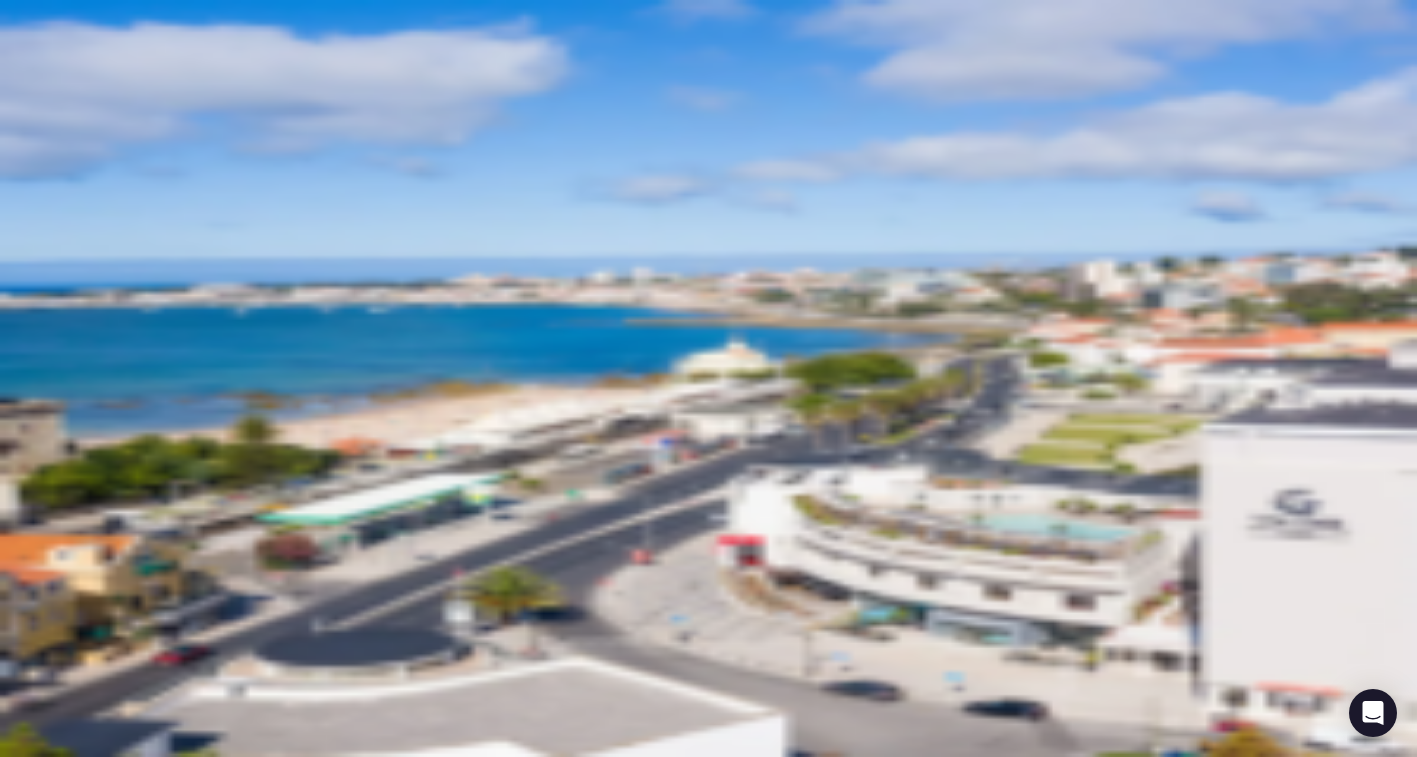click at bounding box center (728, 2721) 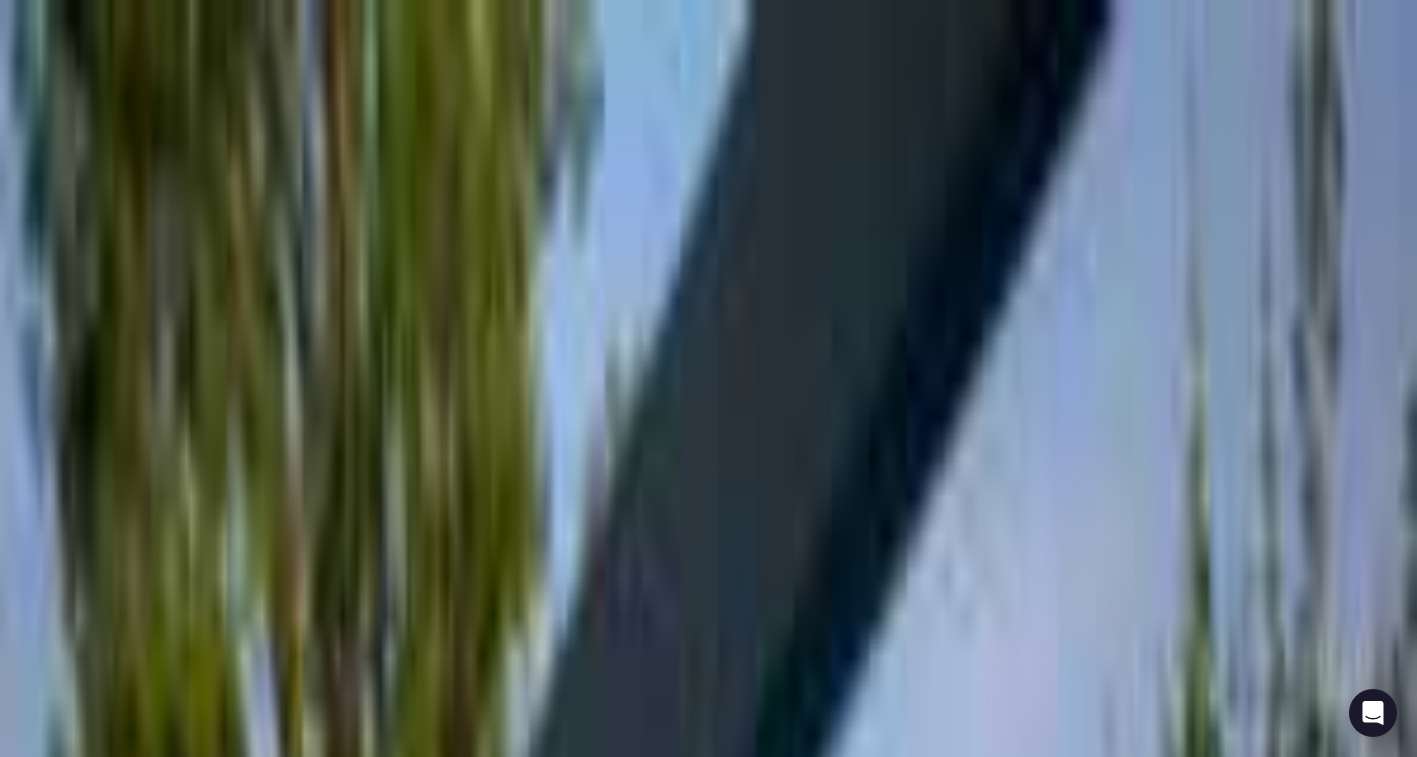 click on "[HOTEL NAME]" at bounding box center [455, 6782] 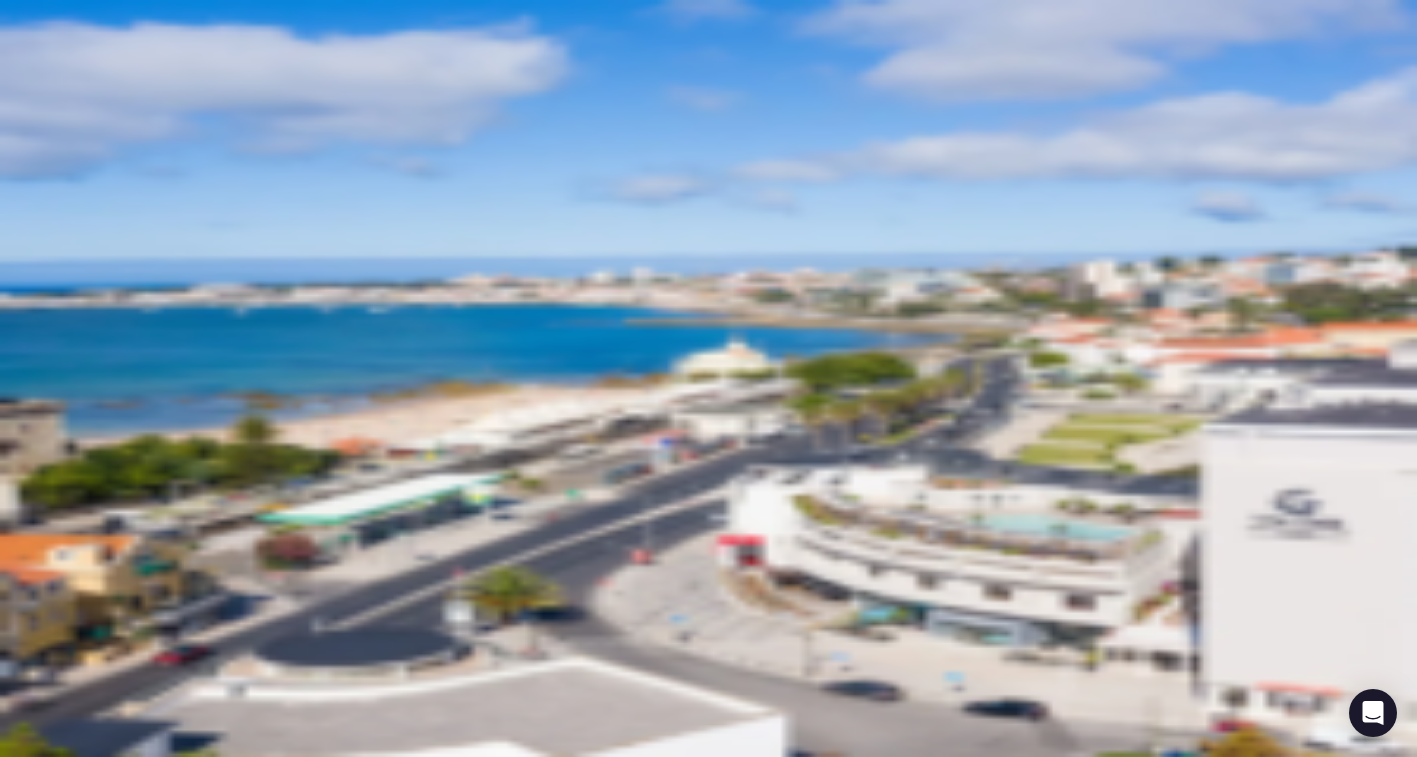 click at bounding box center (728, 2721) 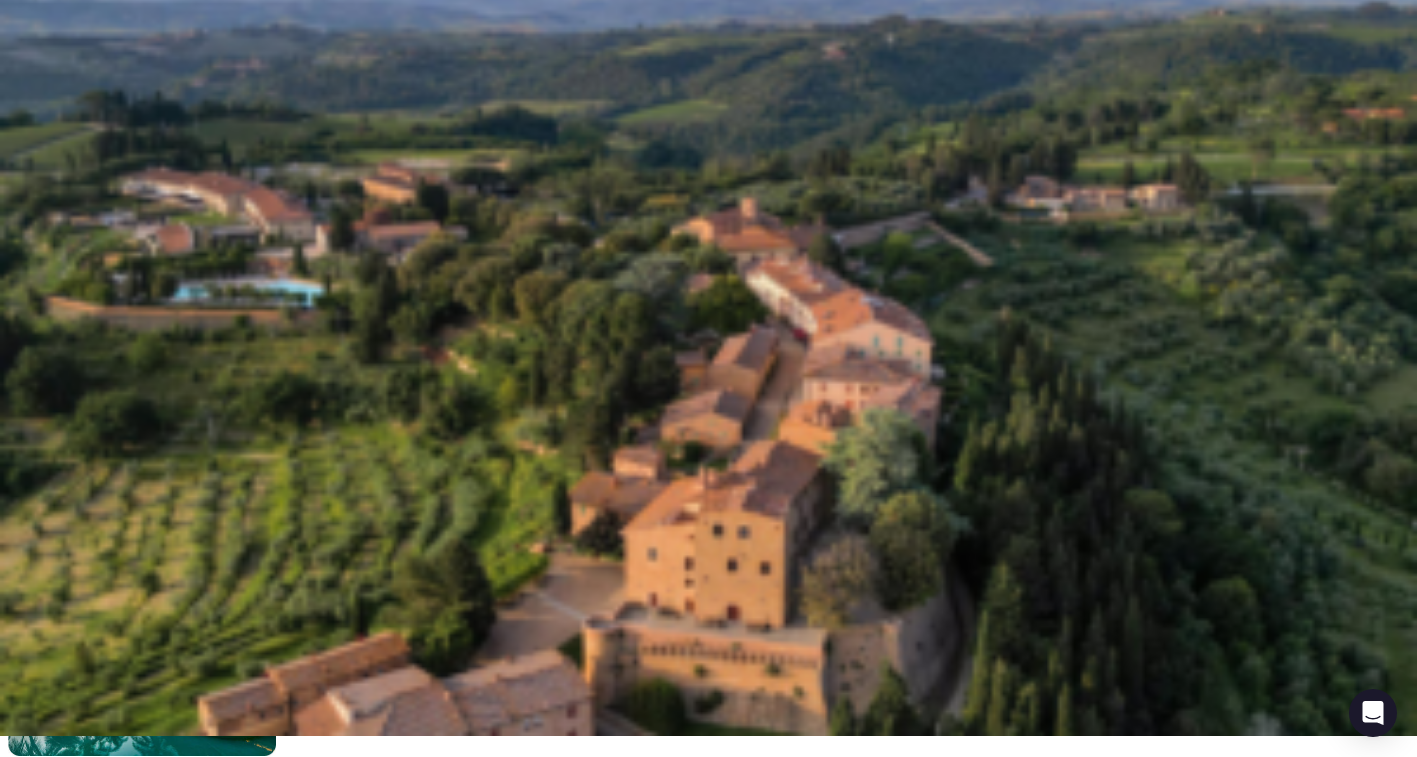 scroll, scrollTop: 22, scrollLeft: 0, axis: vertical 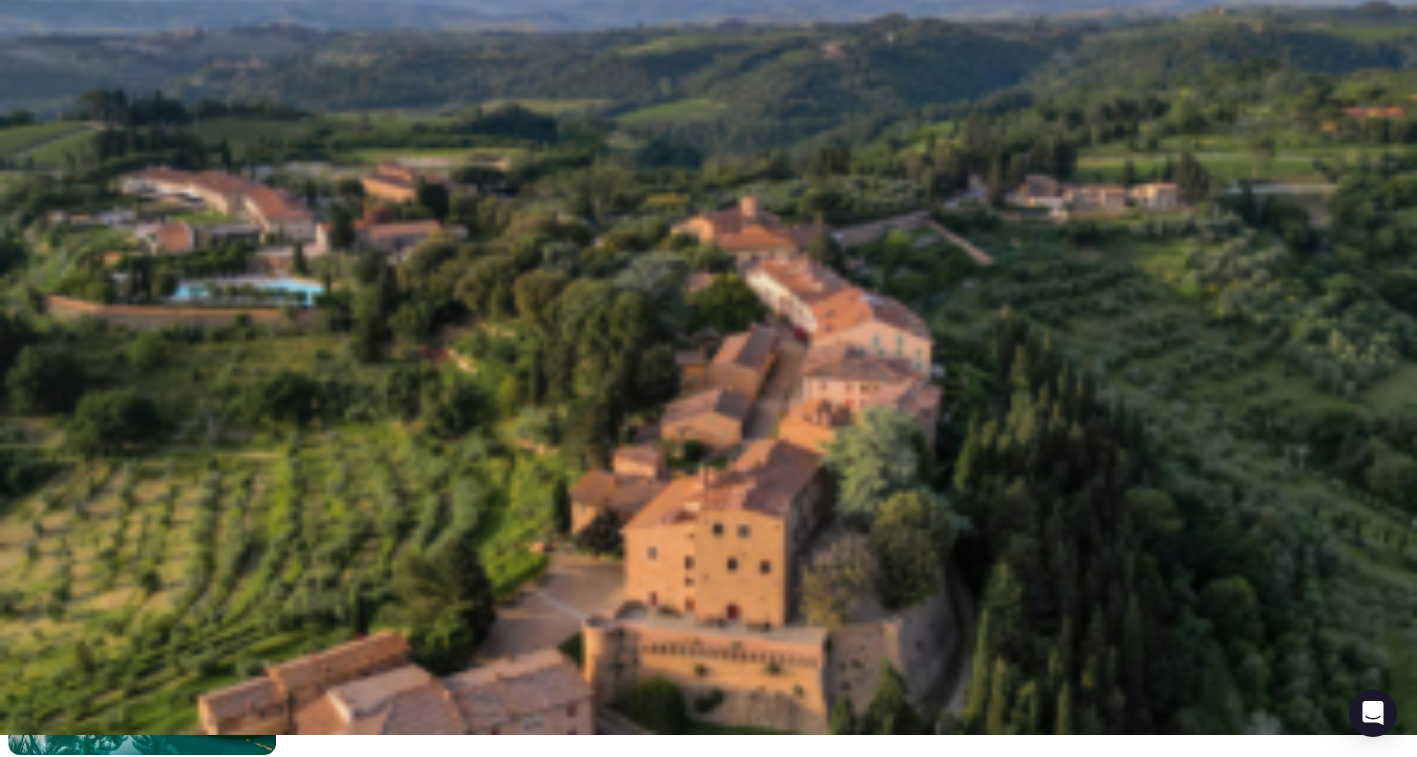 click on "Pro | Rikli Balance | 22-25 March '26" at bounding box center [281, 2793] 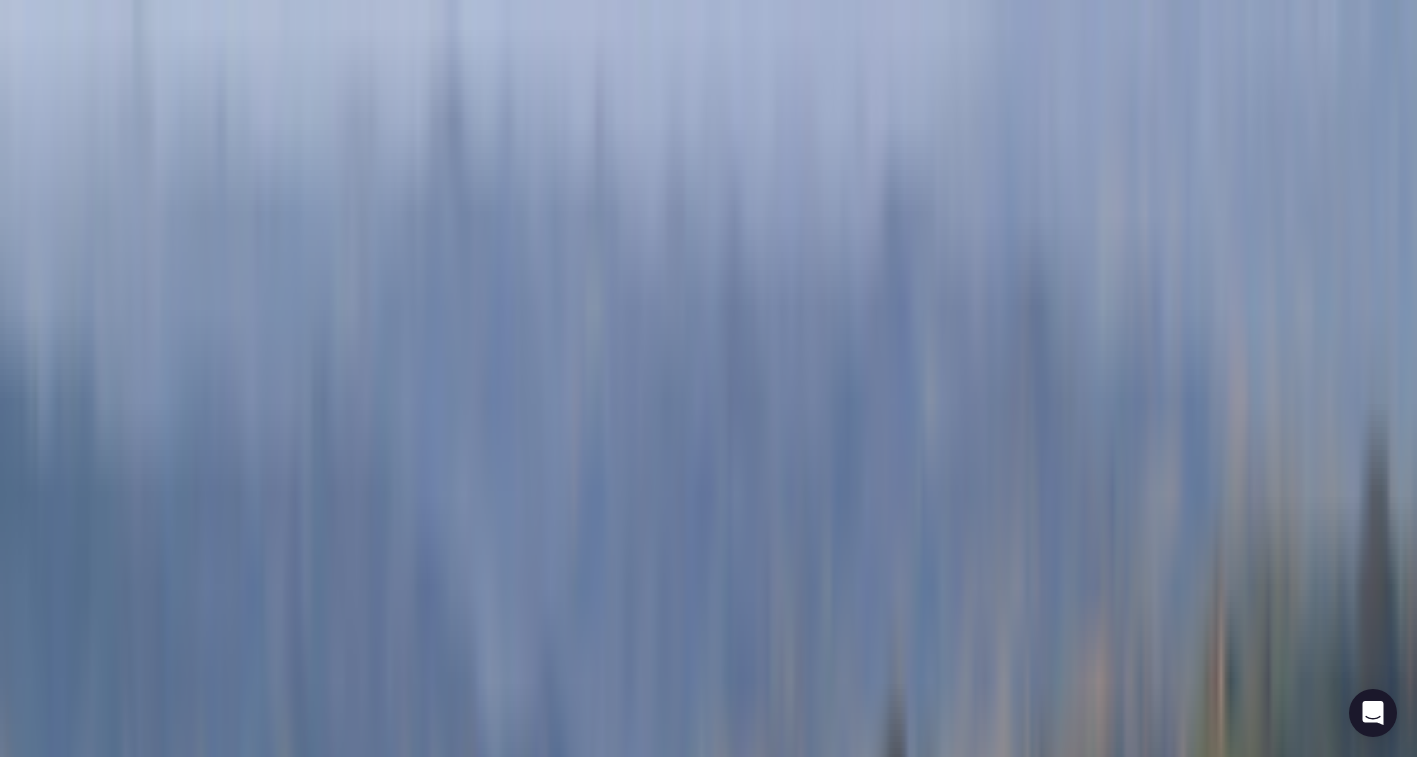 scroll, scrollTop: 0, scrollLeft: 0, axis: both 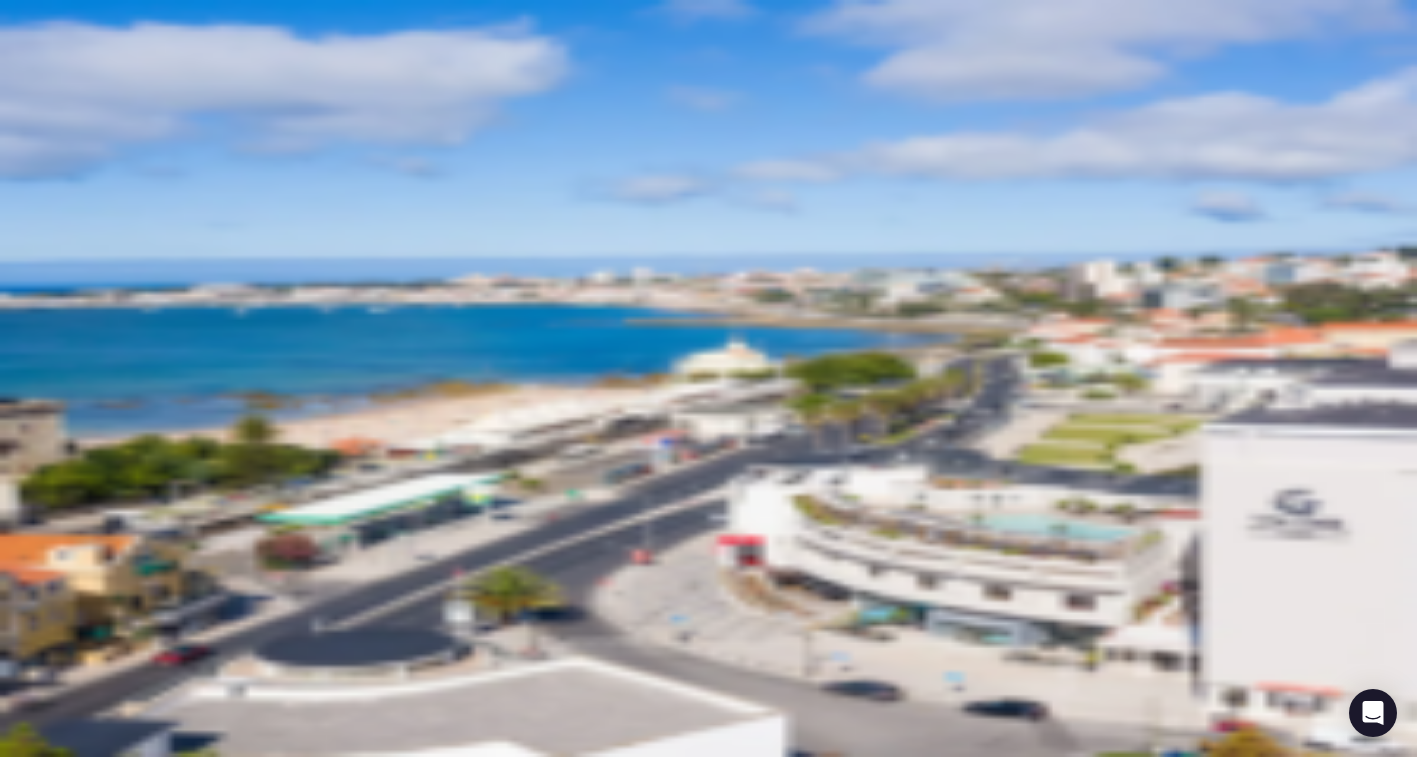 click on "Proposals" at bounding box center (708, 2490) 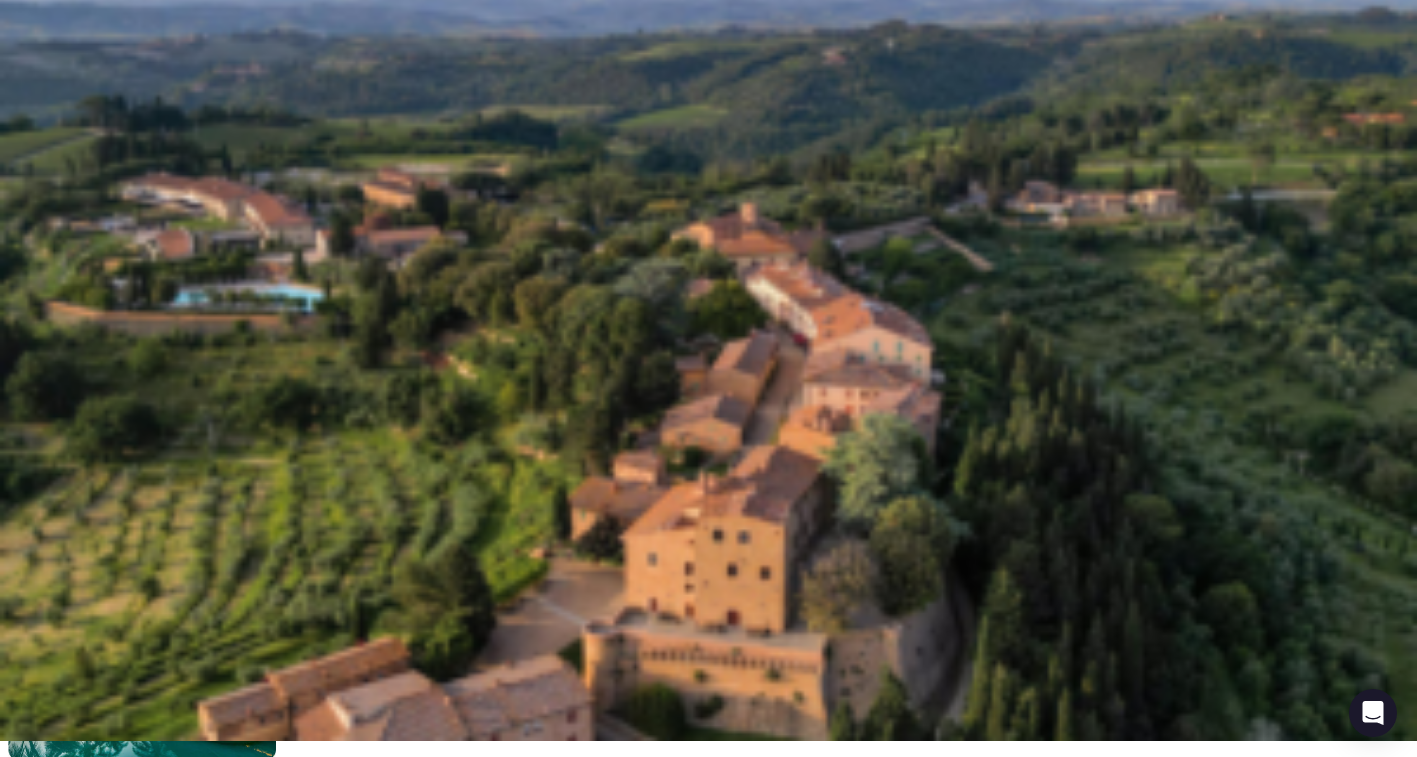 scroll, scrollTop: 23, scrollLeft: 0, axis: vertical 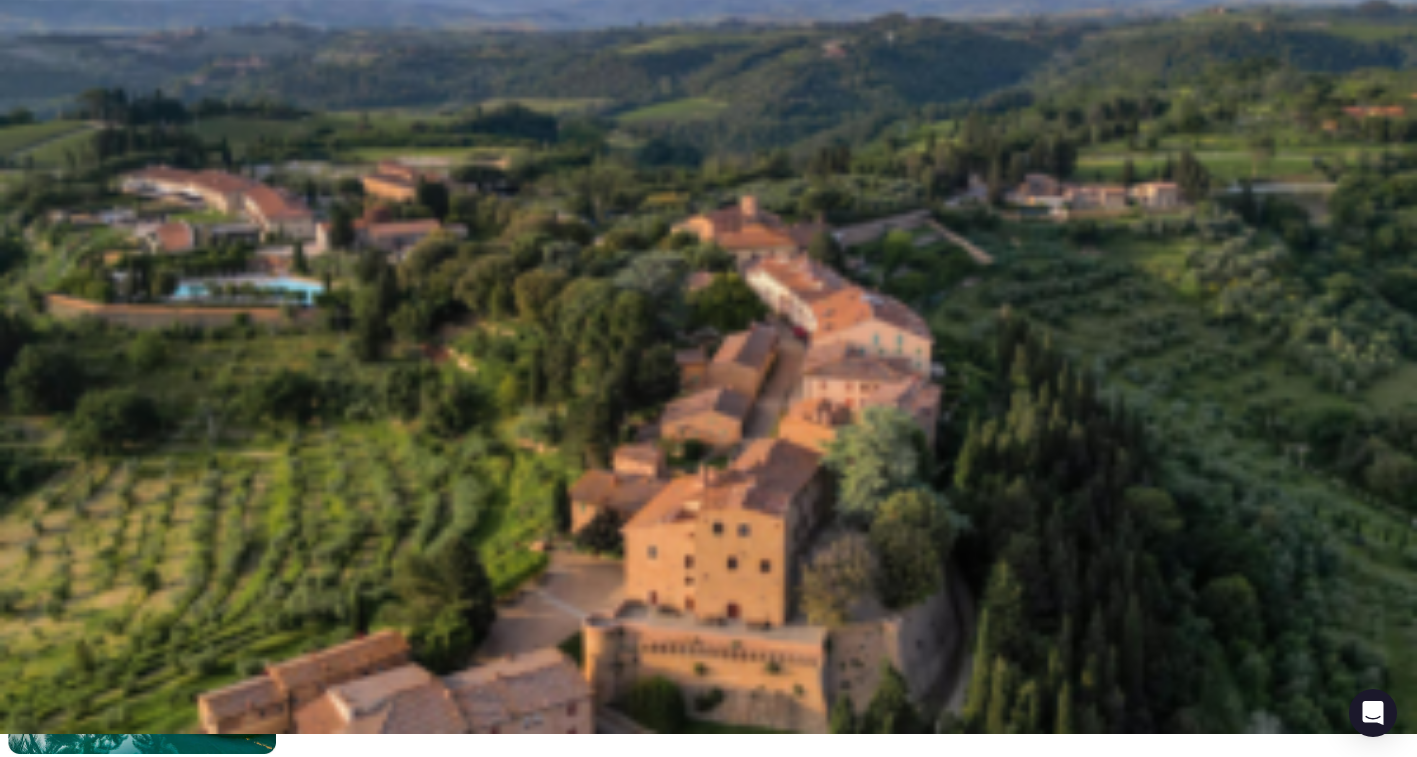 click on "Pro | [HOTEL NAME] | 25-28 March '26" at bounding box center (281, 2792) 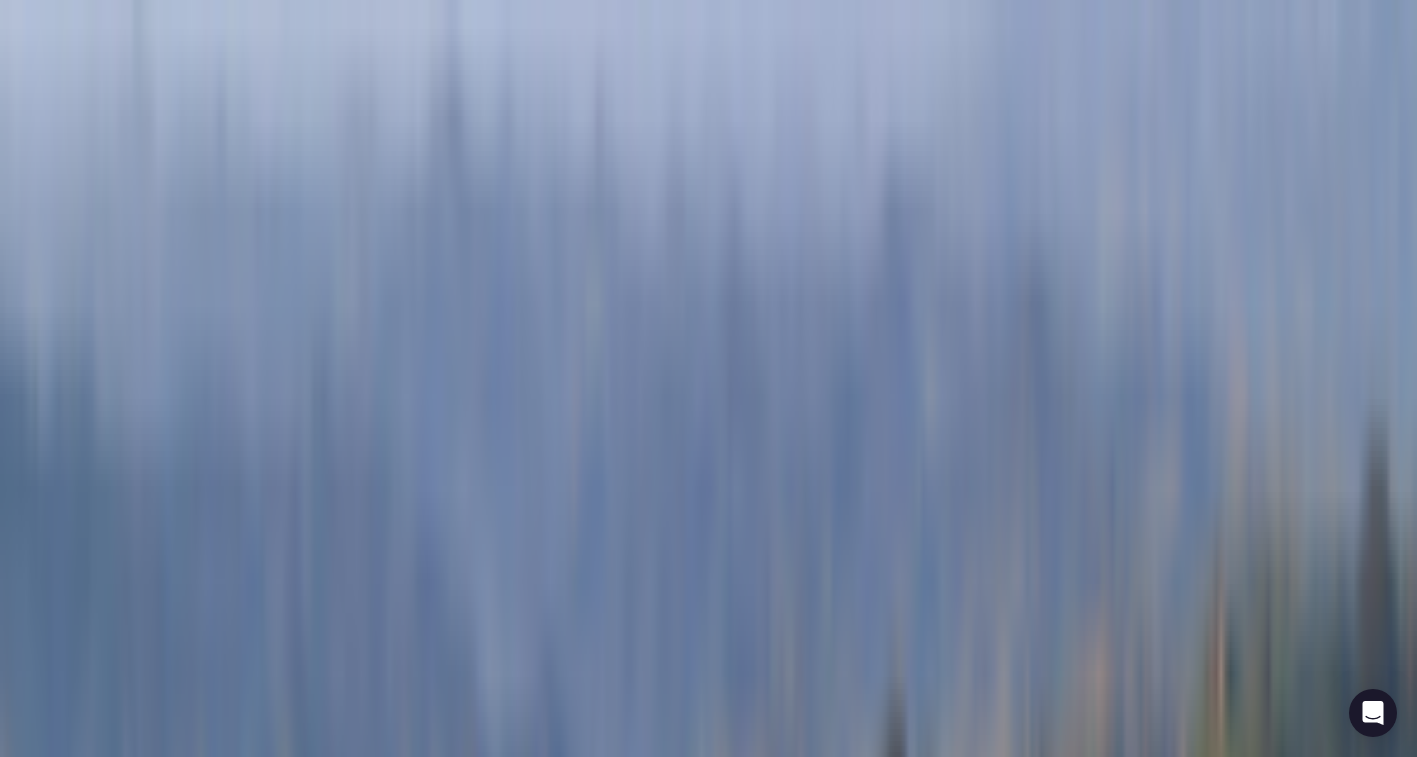 scroll, scrollTop: 0, scrollLeft: 0, axis: both 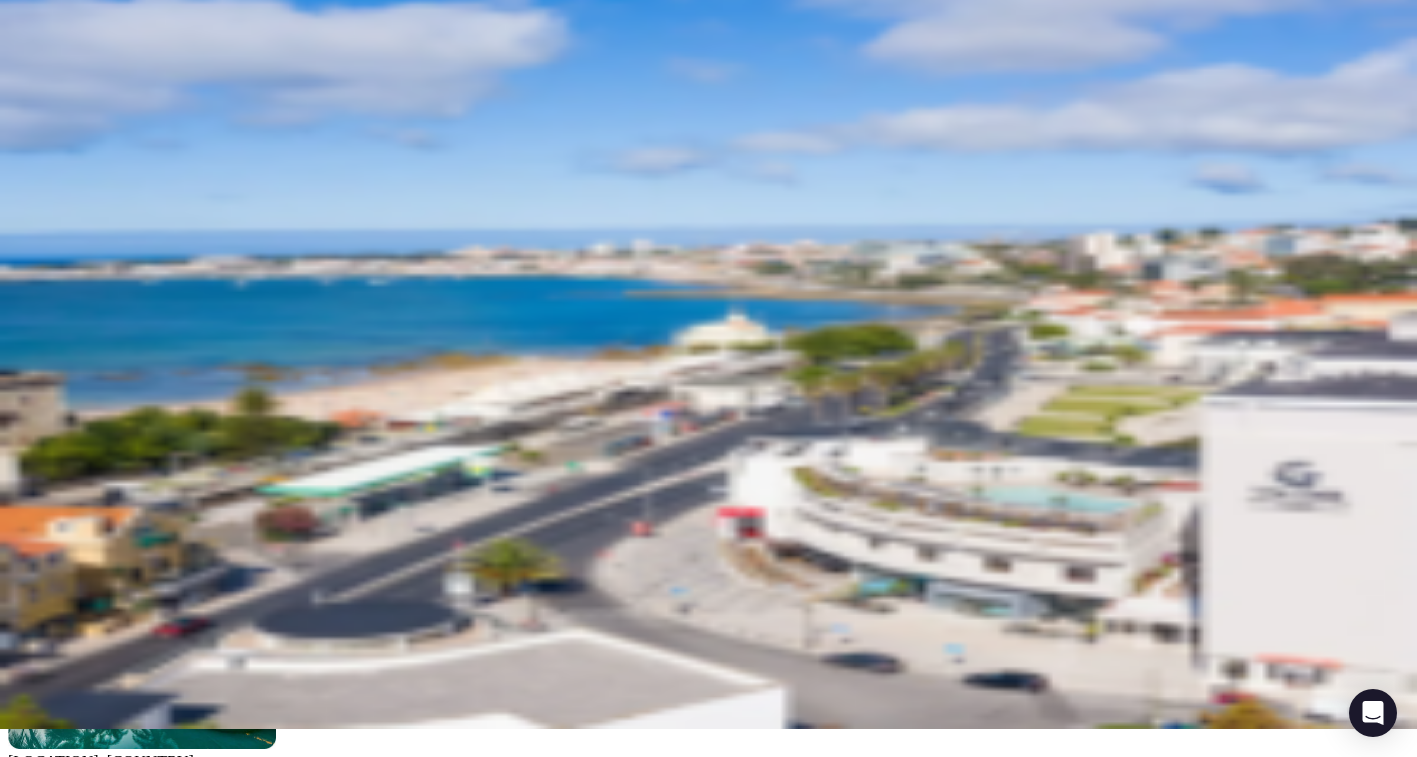click at bounding box center [728, 2693] 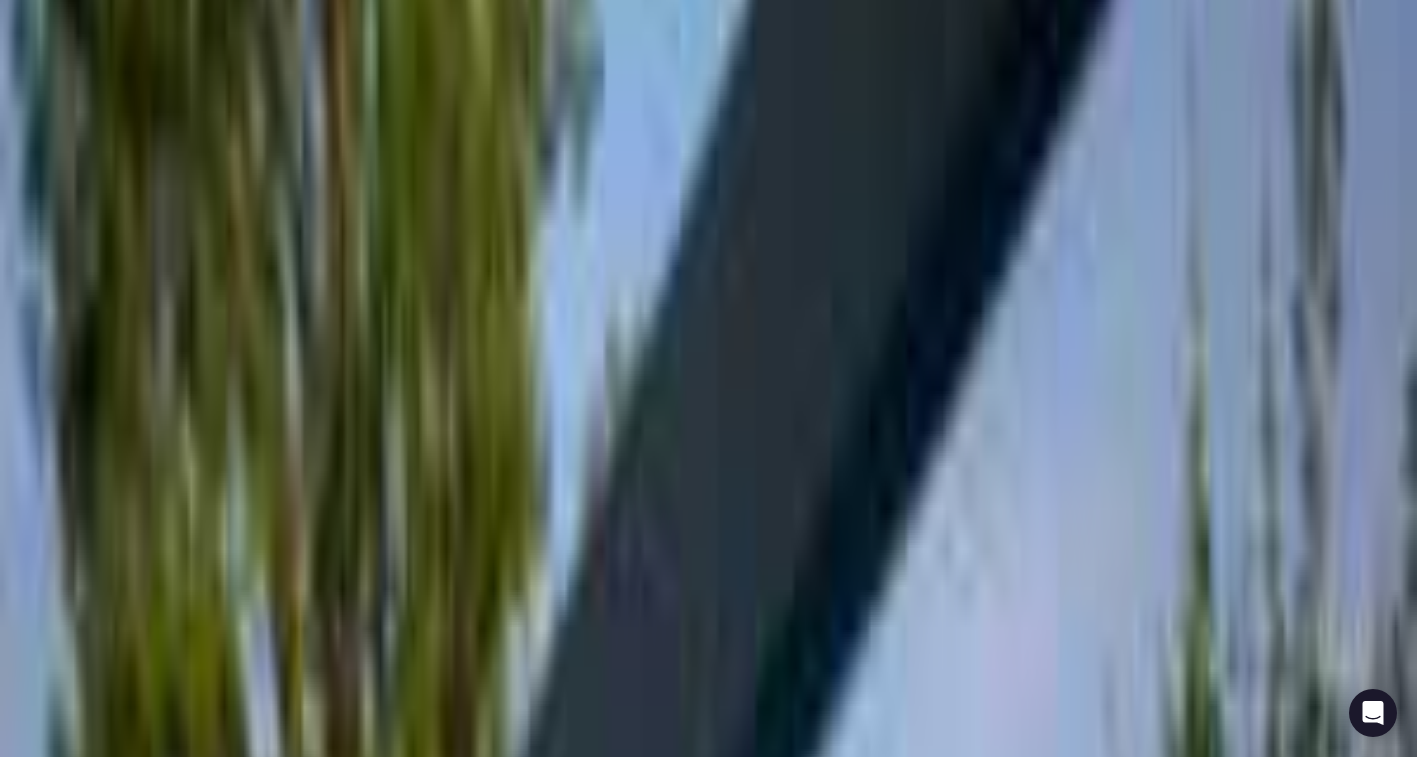 type 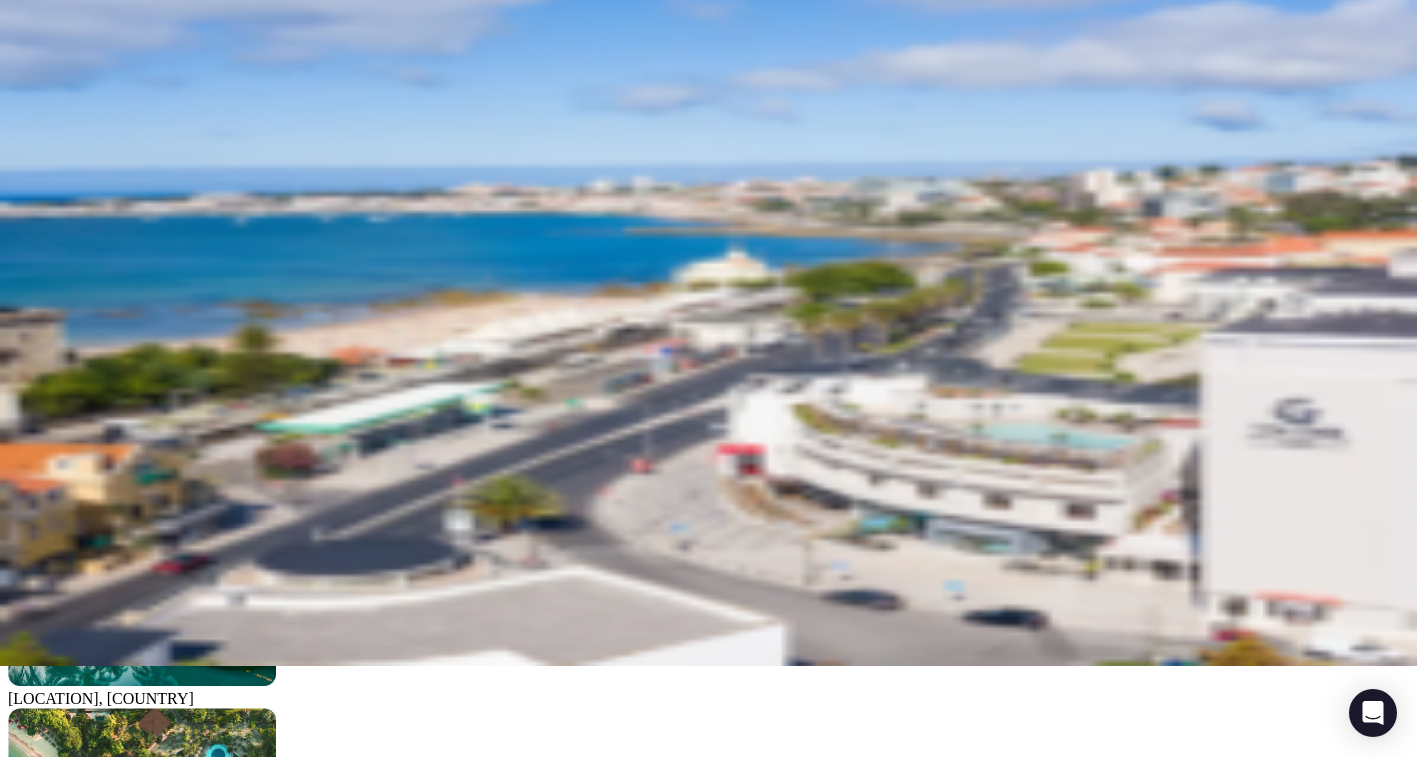 scroll, scrollTop: 92, scrollLeft: 0, axis: vertical 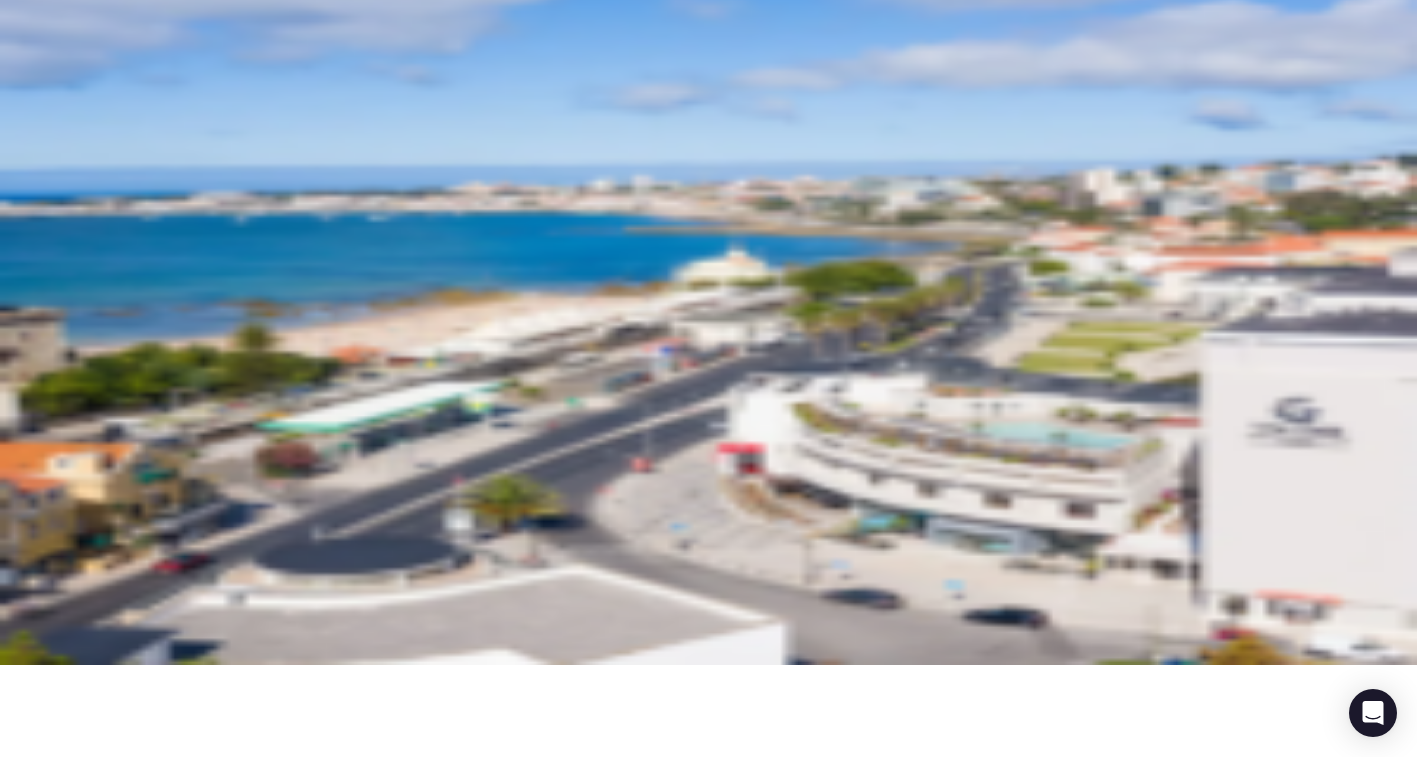 click on "Proposal request for [HOTEL NAME]" at bounding box center [137, 2723] 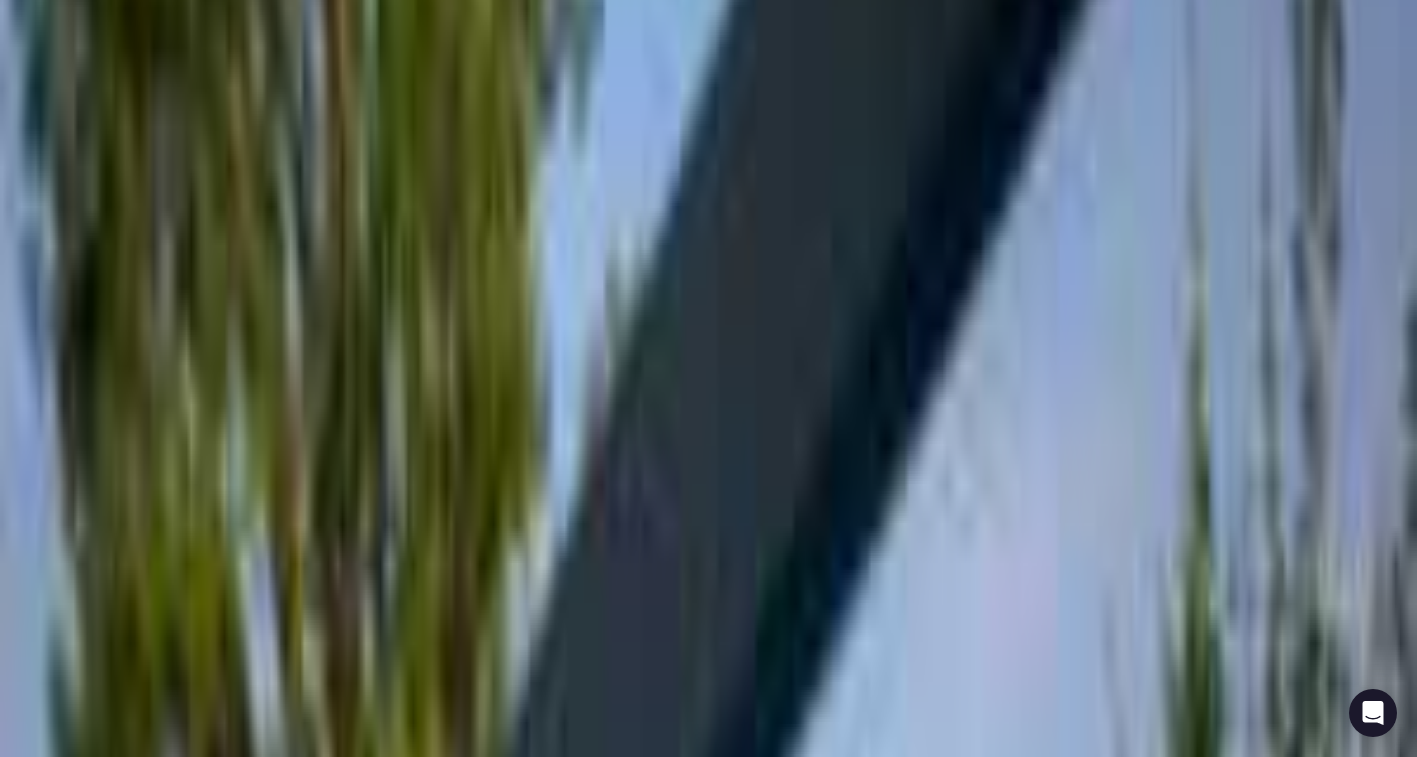 click on "[HOTEL NAME]" at bounding box center [455, 6690] 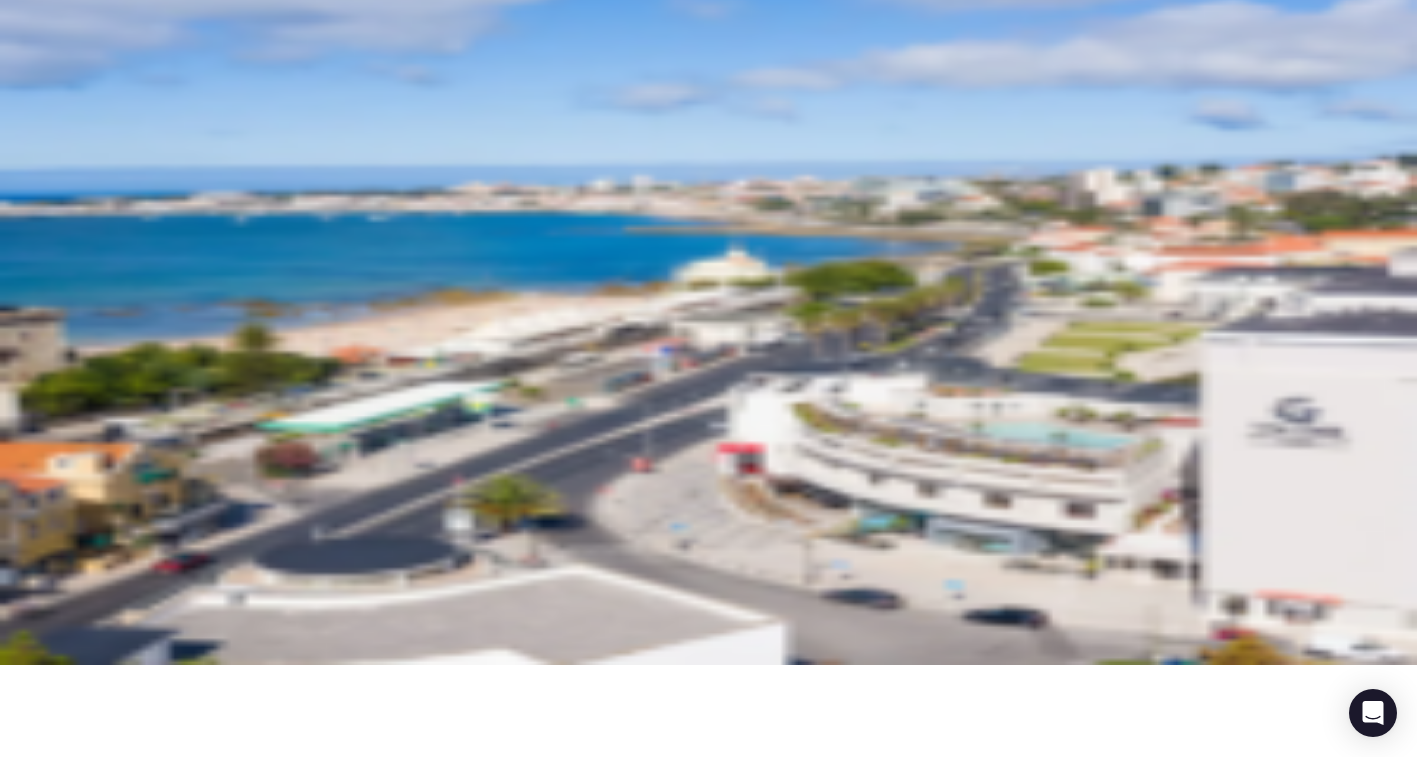 click on "Proposals" at bounding box center (708, 2398) 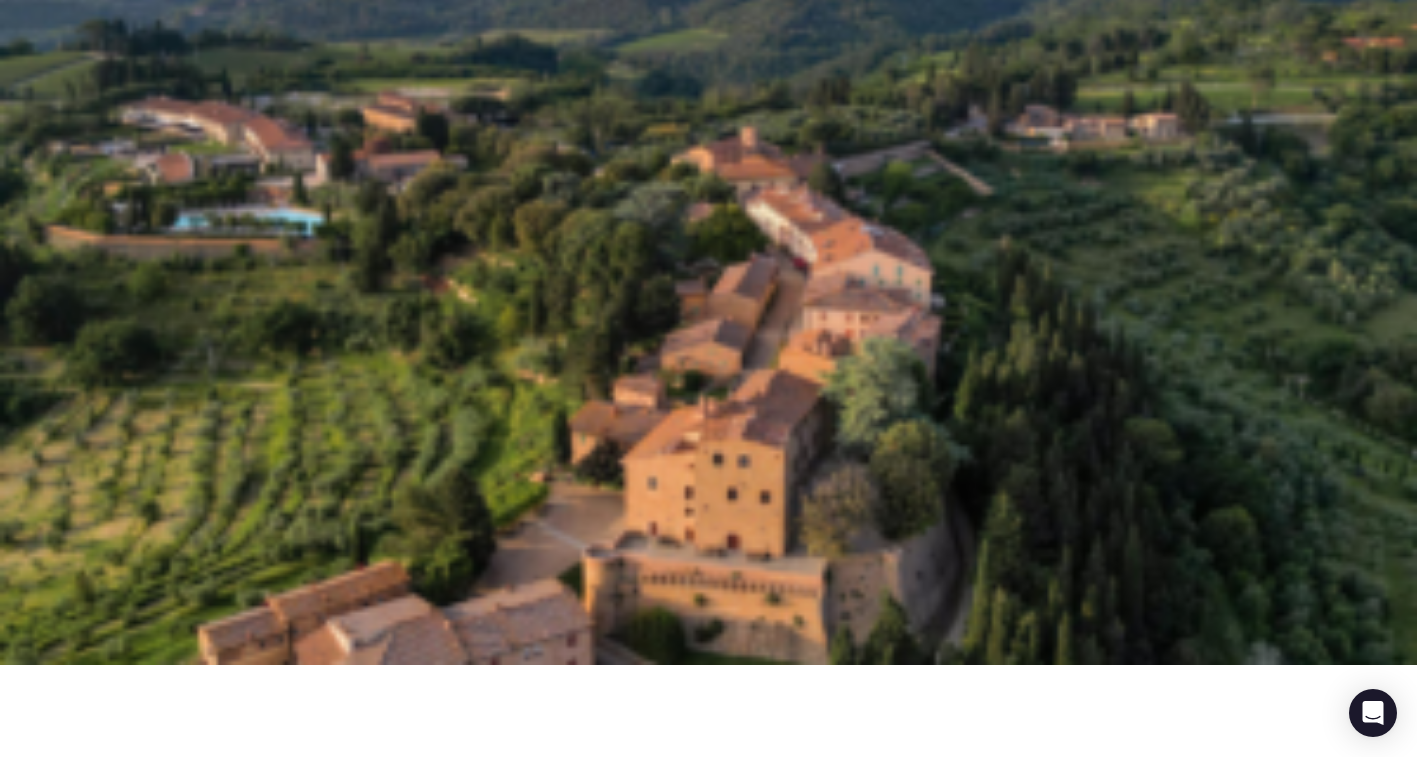 click on "€92,656" at bounding box center (109, 2851) 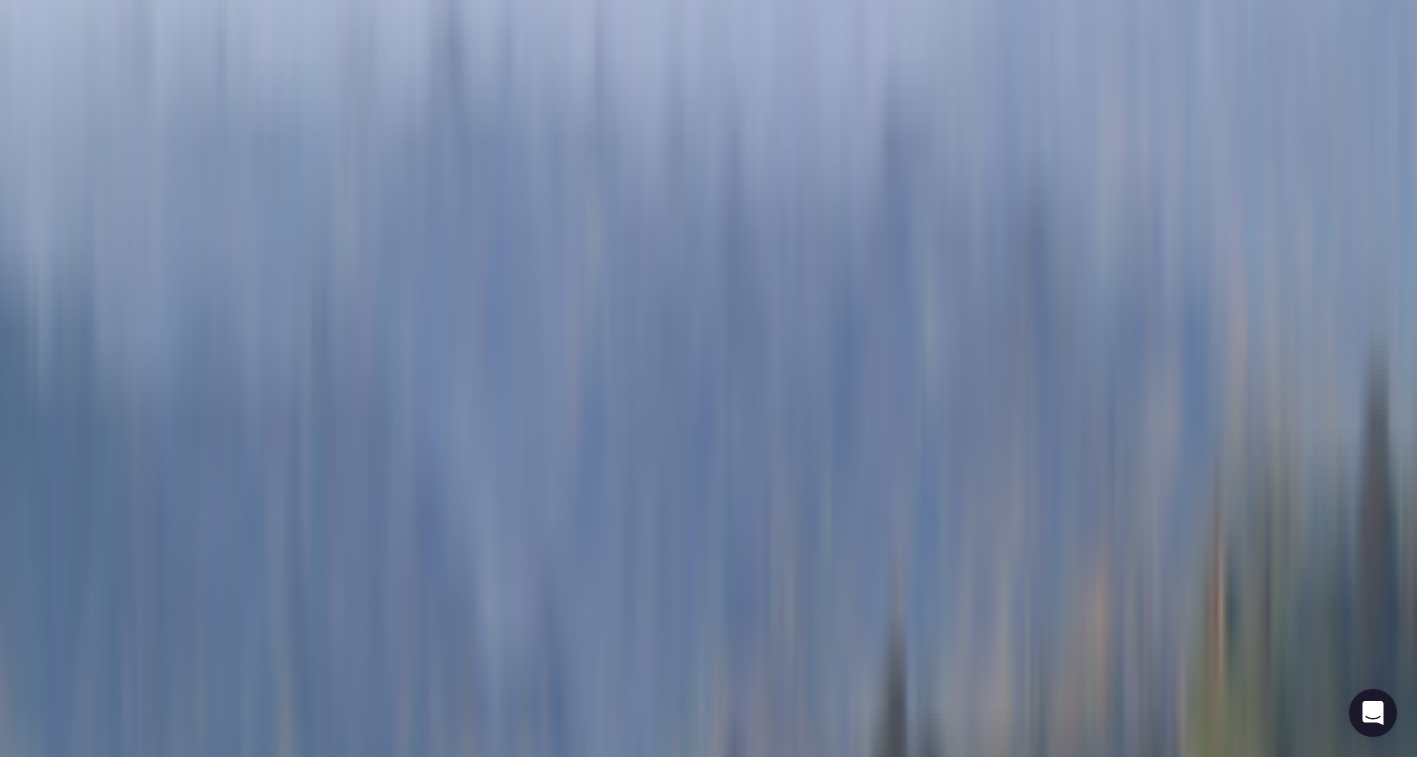 drag, startPoint x: 595, startPoint y: 47, endPoint x: 420, endPoint y: 48, distance: 175.00285 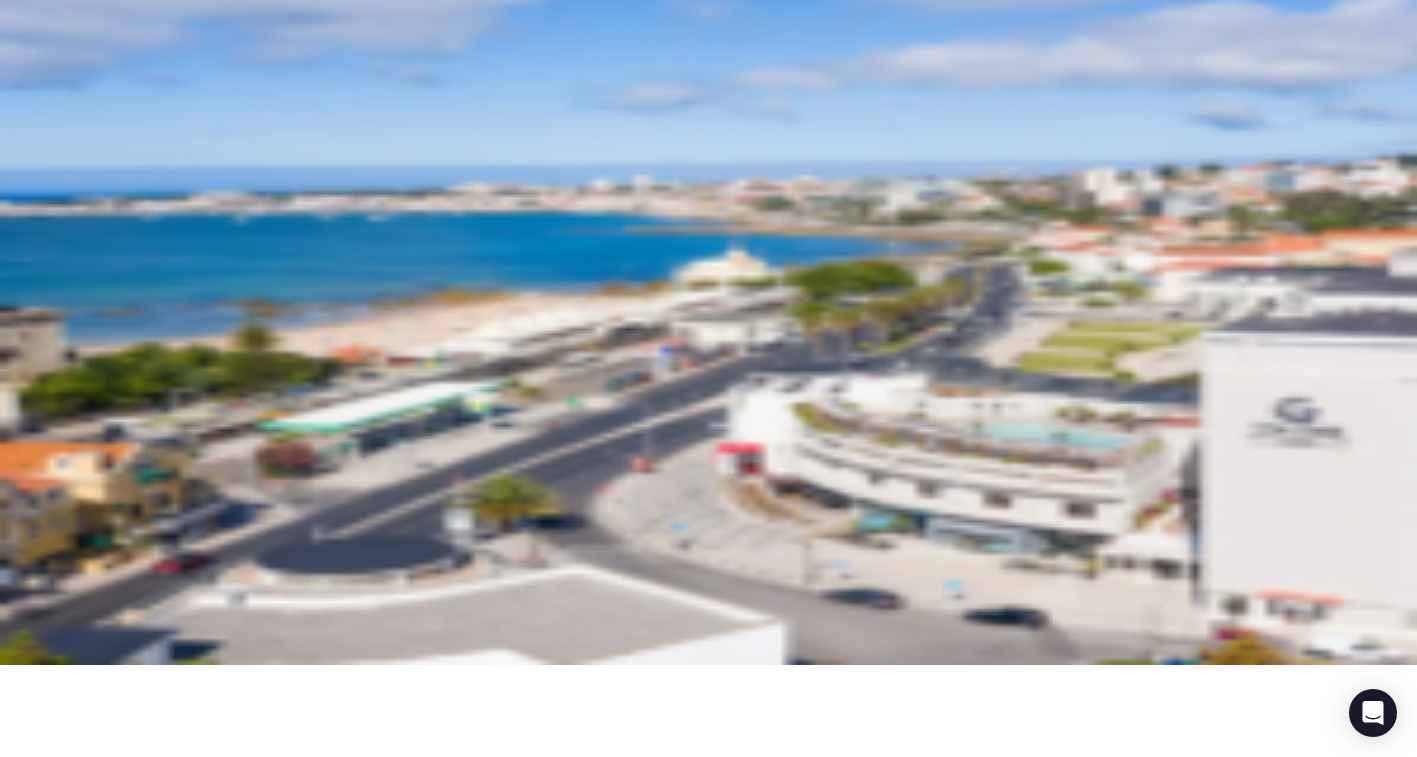 click on "Proposal request for [HOTEL NAME]" at bounding box center [137, 2723] 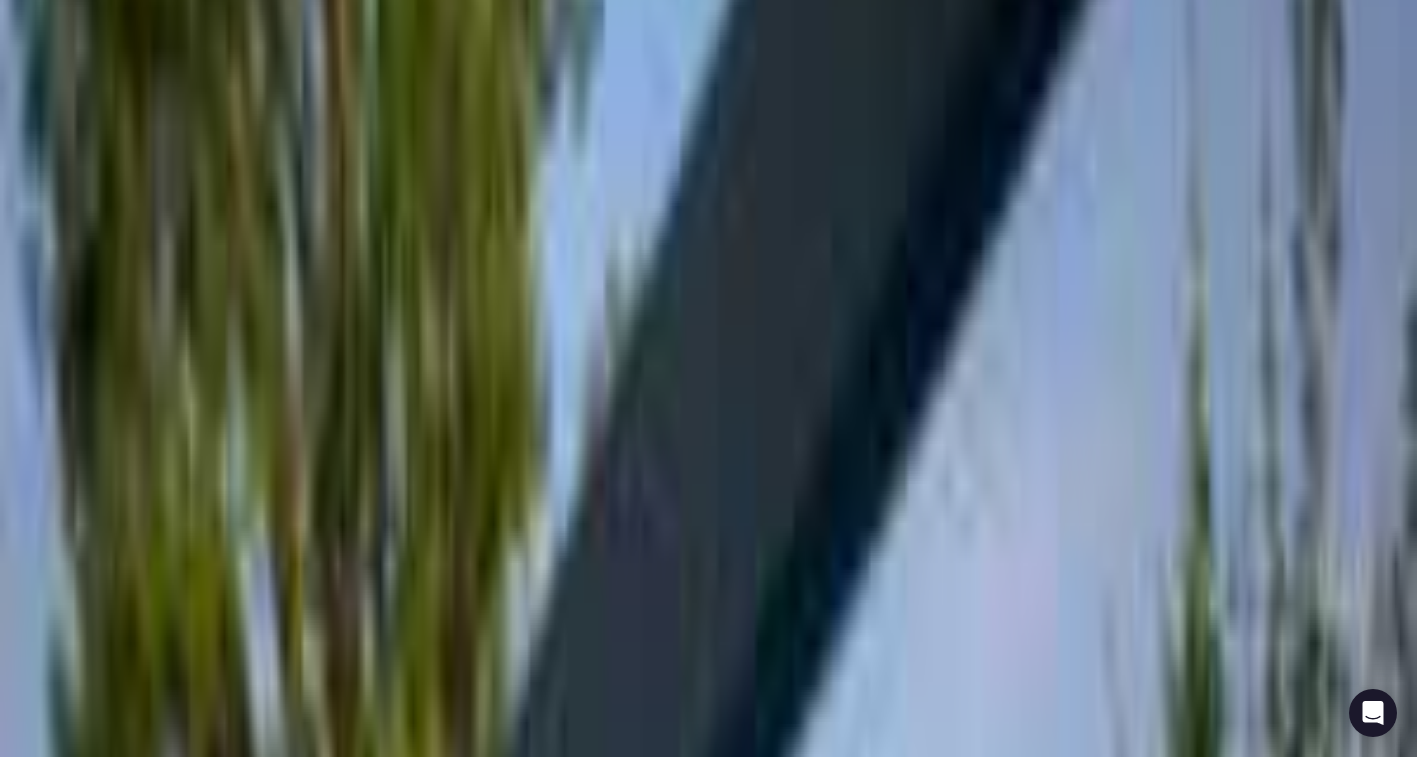click at bounding box center (14, 6500) 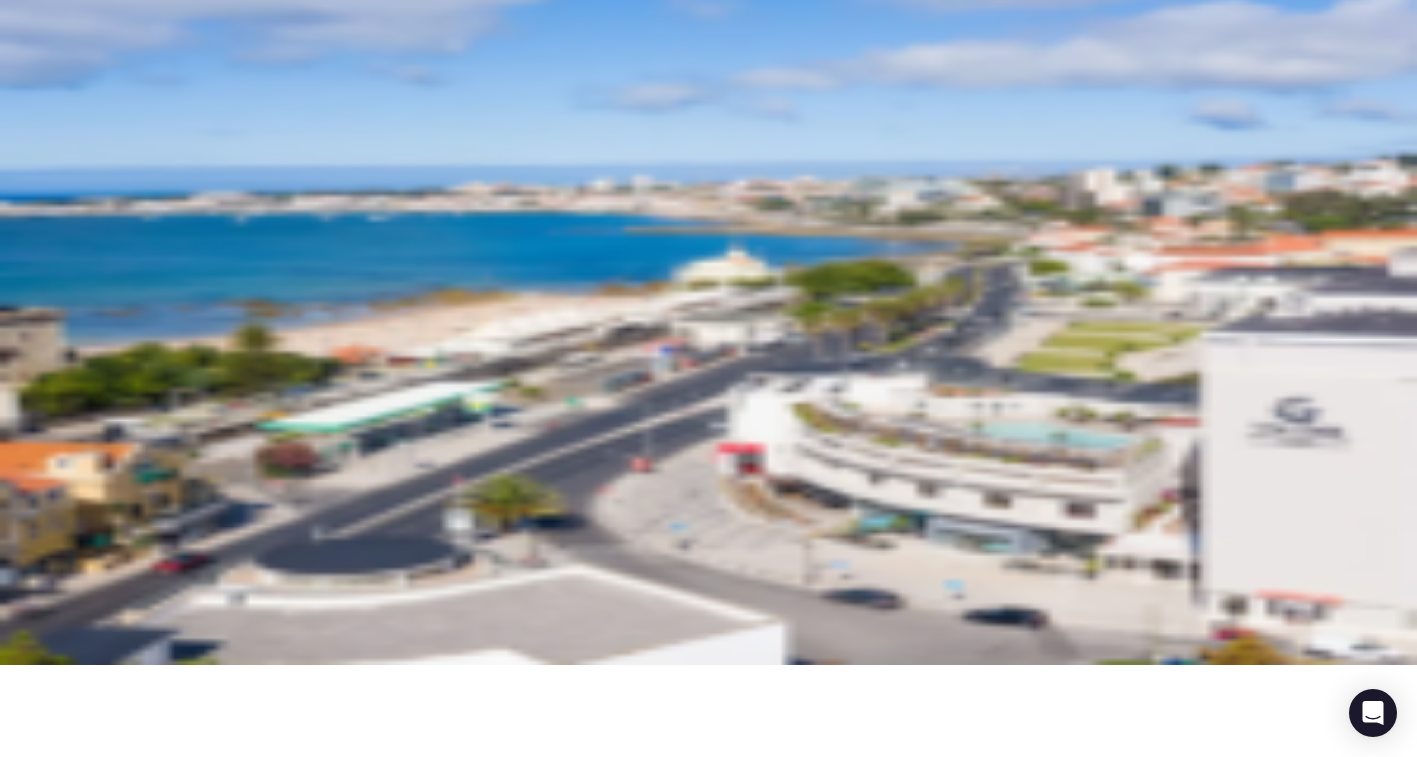 click on "Proposals" at bounding box center (708, 2398) 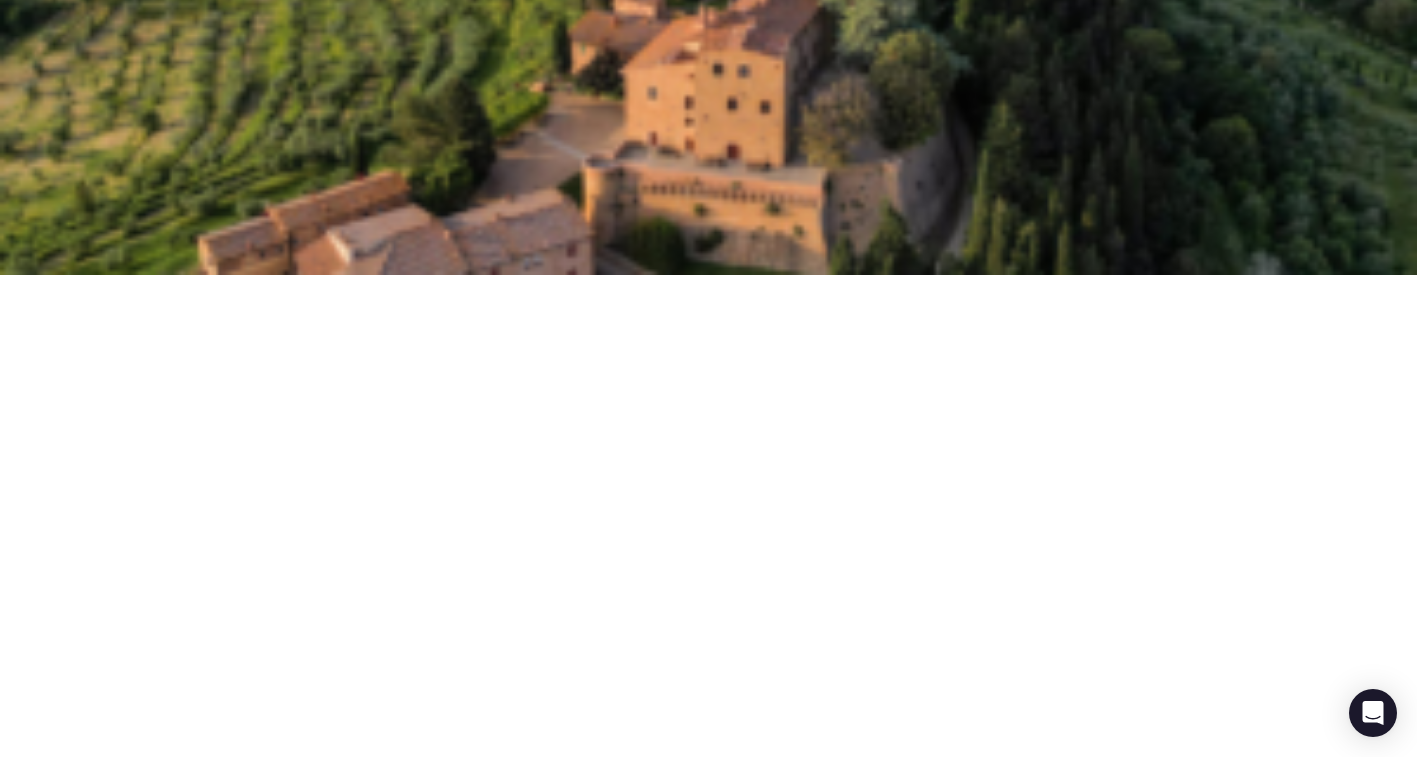scroll, scrollTop: 484, scrollLeft: 0, axis: vertical 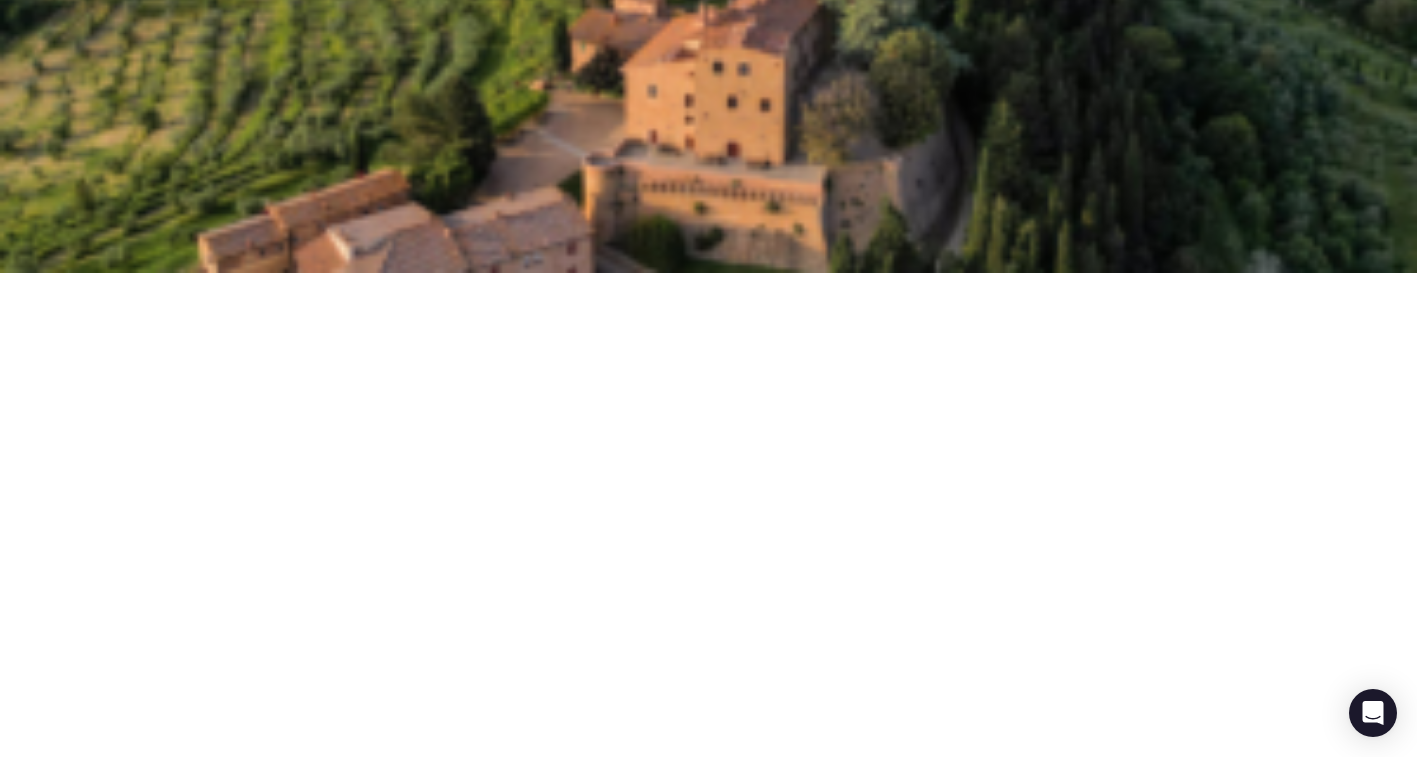 click on "Pro | [HOTEL NAME] | 25-28 March '26" at bounding box center [281, 2331] 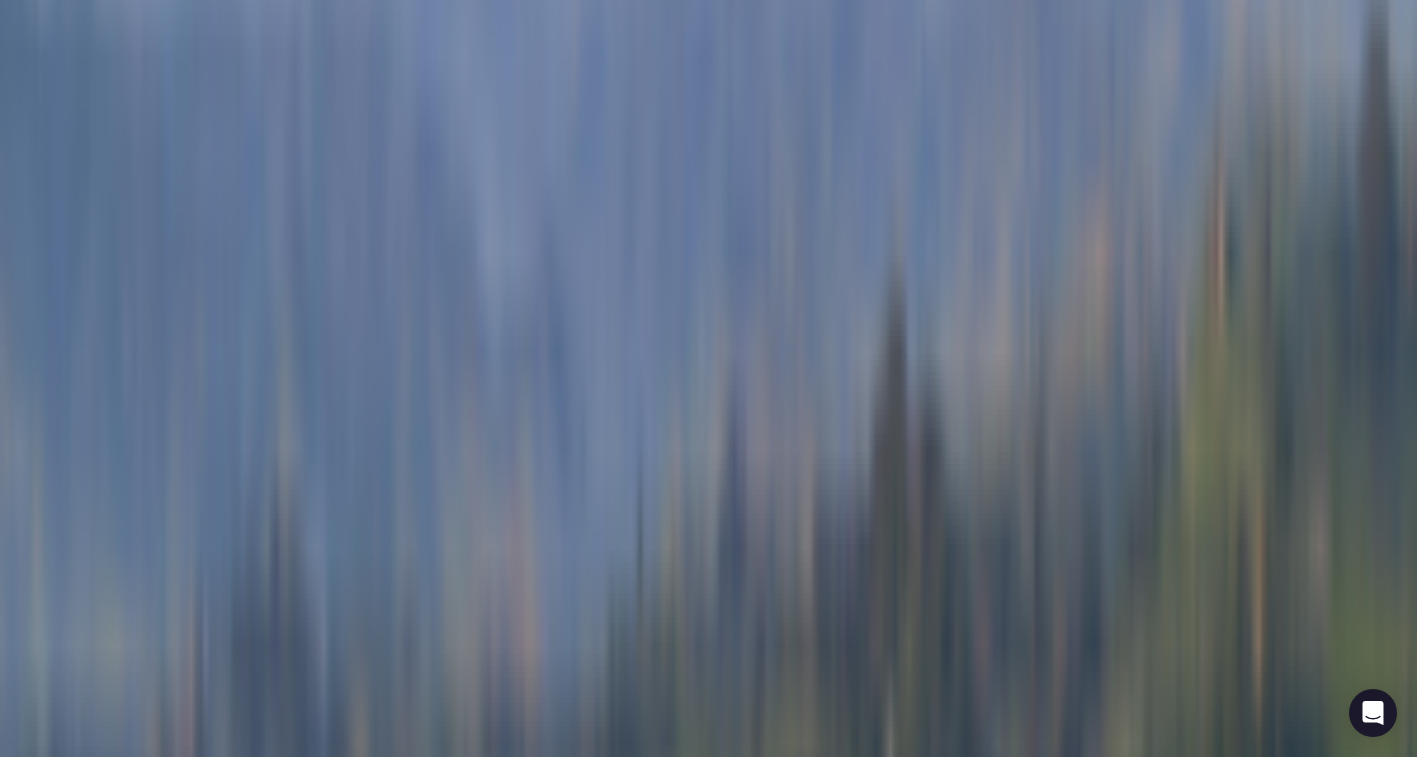 scroll, scrollTop: 70, scrollLeft: 0, axis: vertical 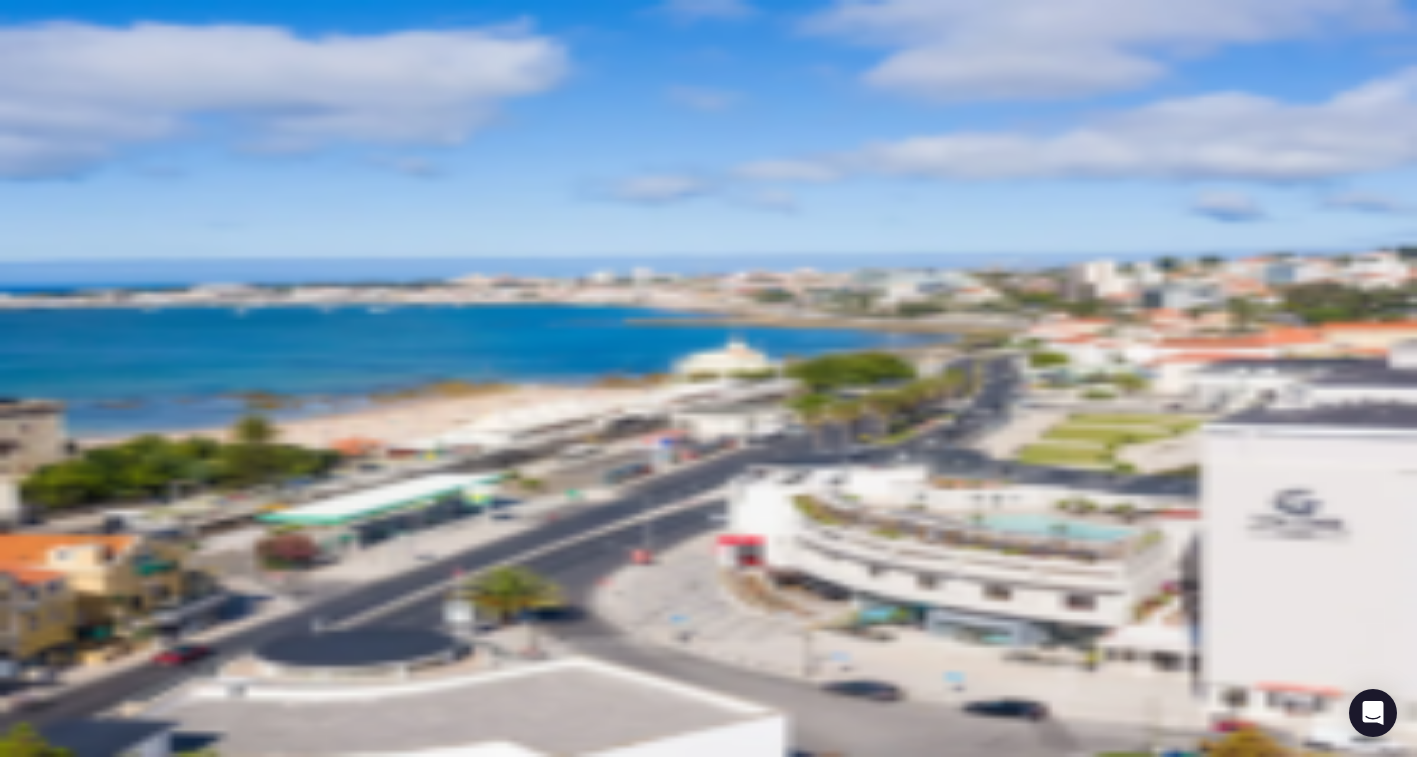 click on "Proposals" at bounding box center [708, 2490] 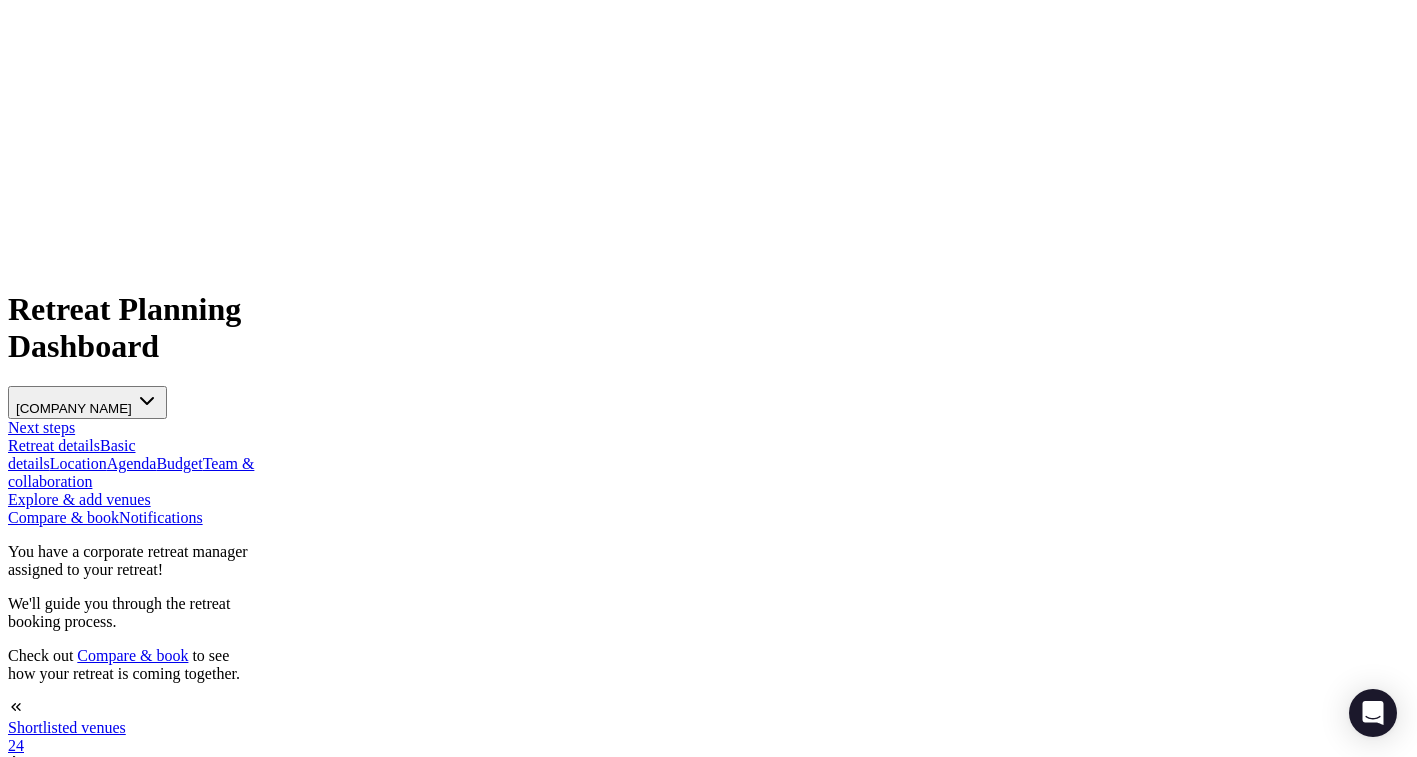 scroll, scrollTop: 1713, scrollLeft: 0, axis: vertical 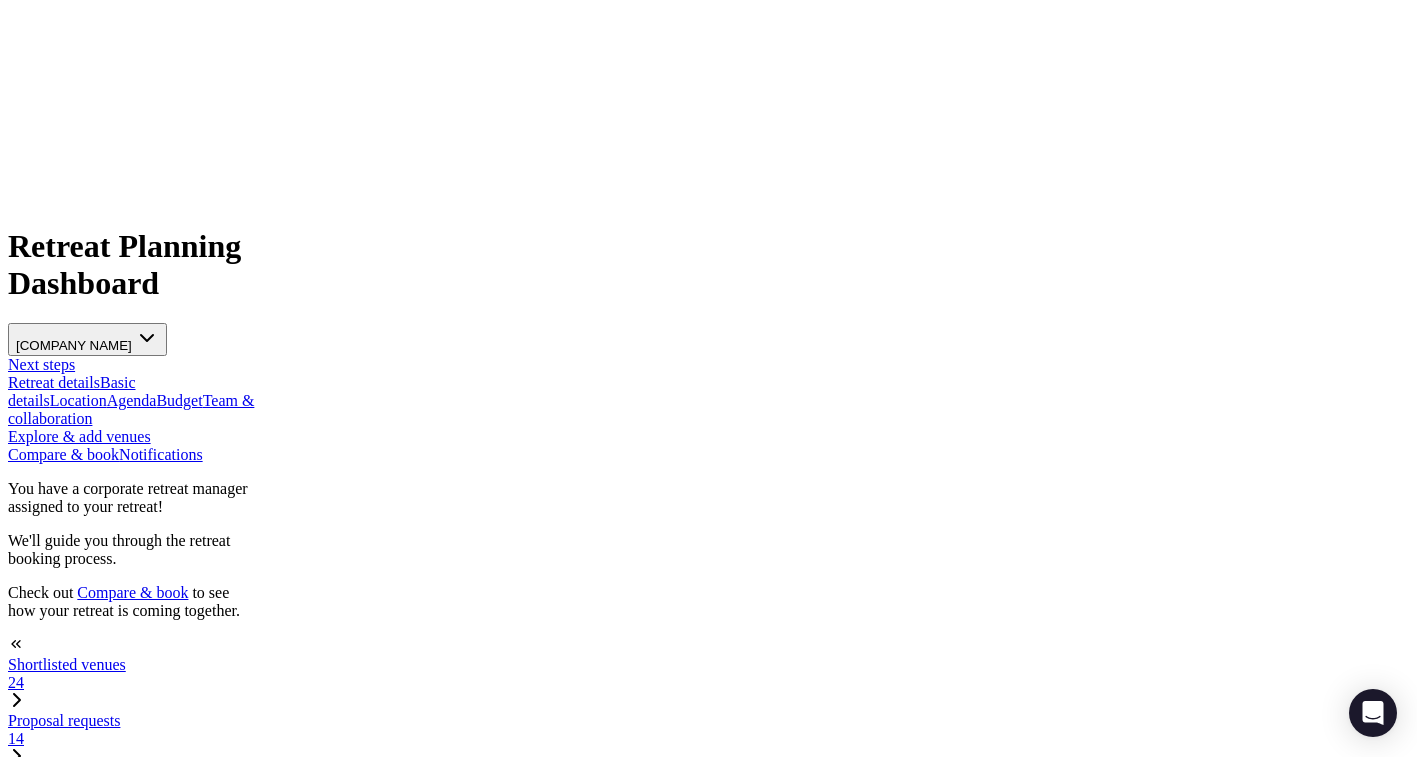 click at bounding box center (56, 1307) 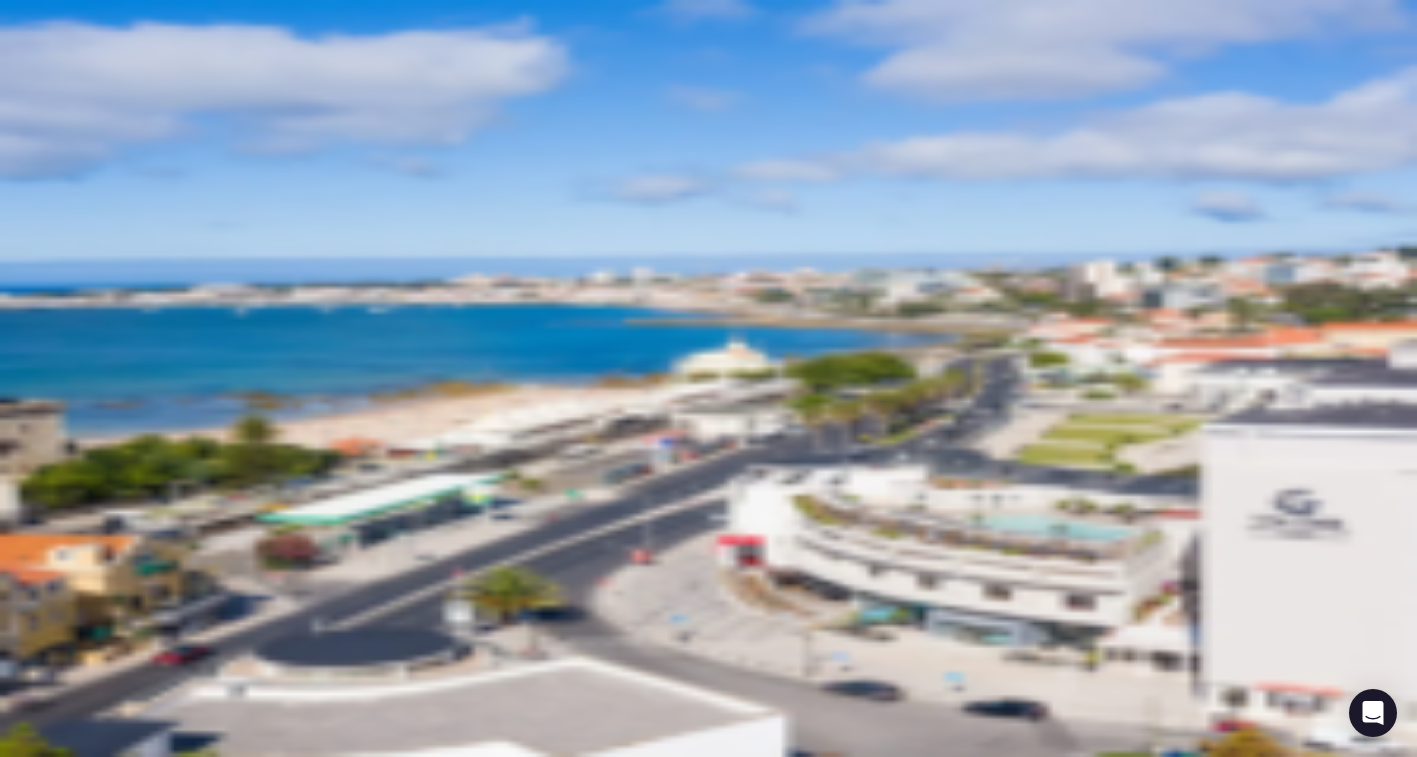 click on "Proposals" at bounding box center (708, 2490) 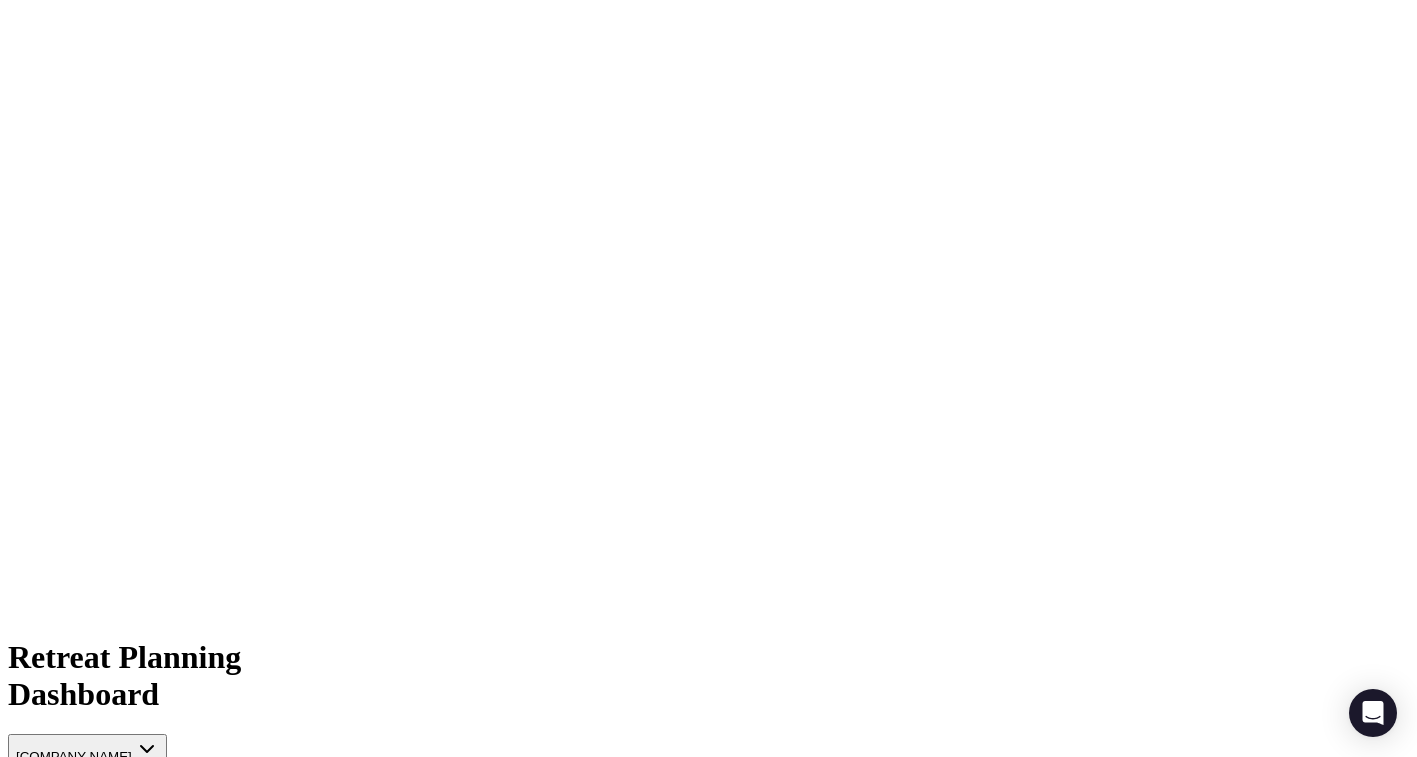 scroll, scrollTop: 1524, scrollLeft: 0, axis: vertical 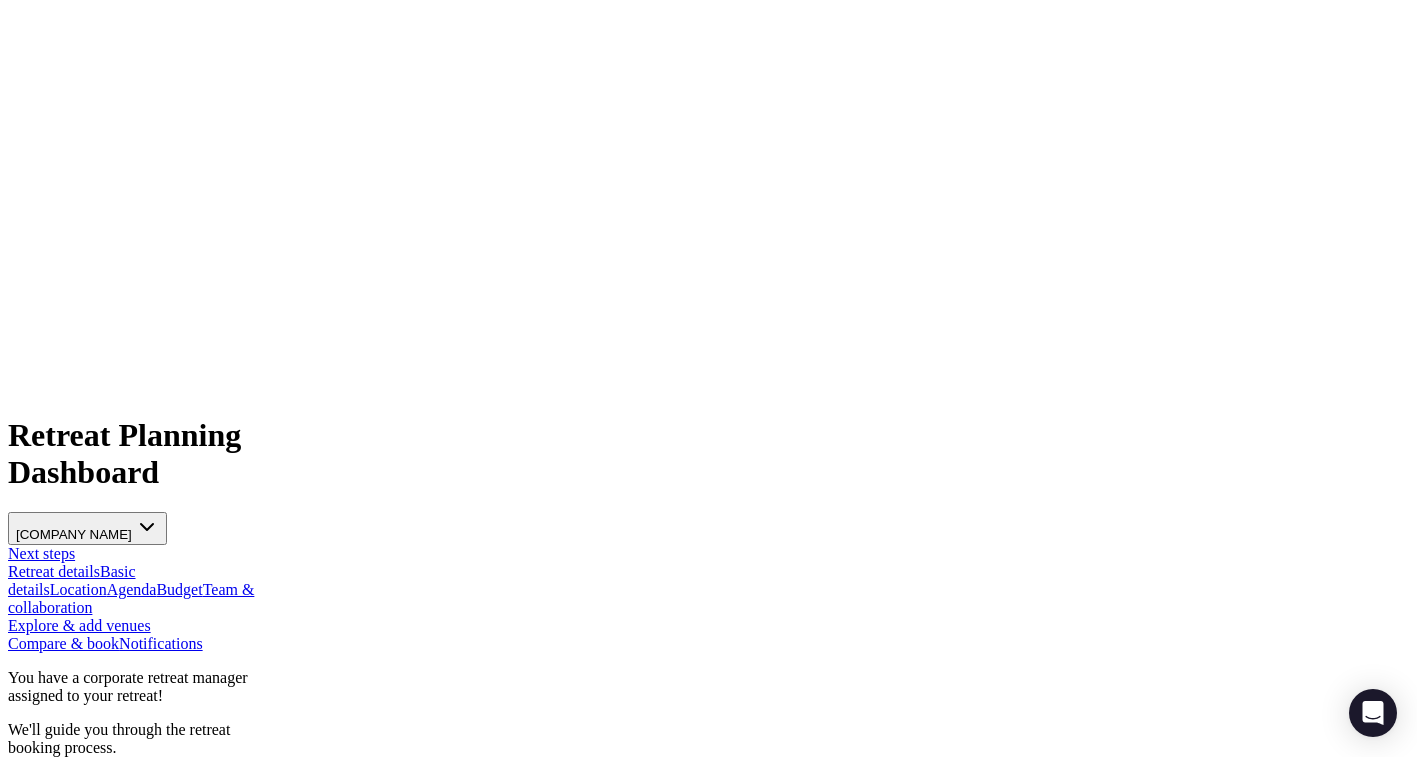 click at bounding box center (56, 1496) 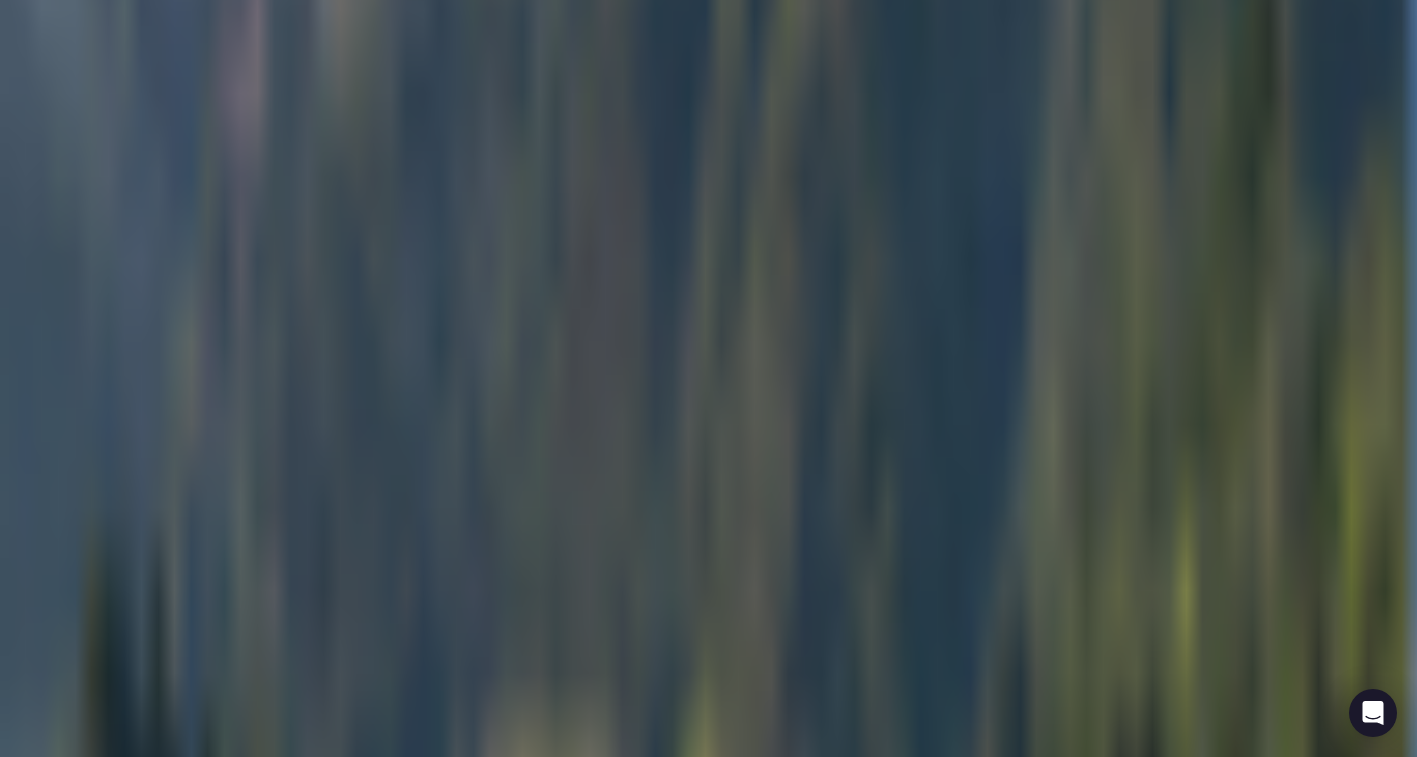 click at bounding box center [1172, 4773] 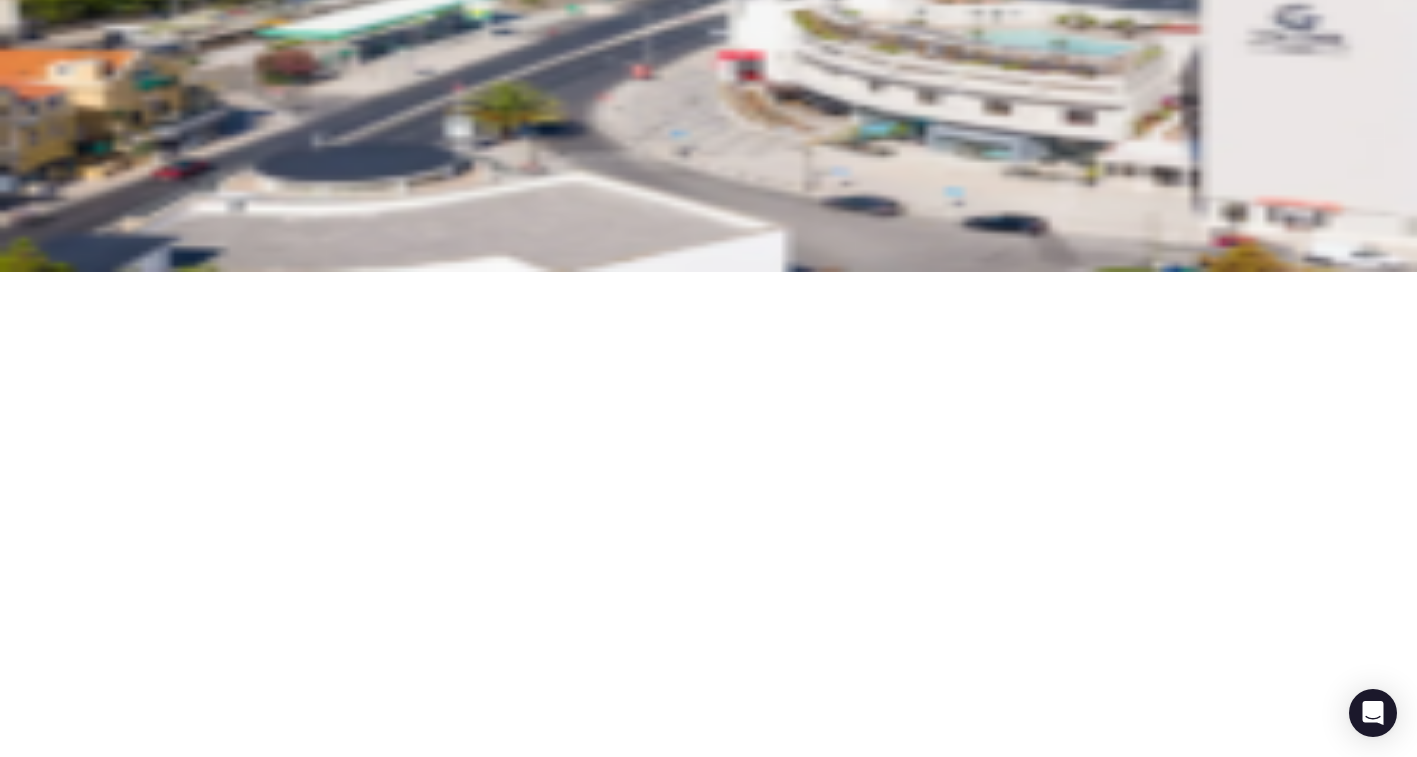 scroll, scrollTop: 0, scrollLeft: 0, axis: both 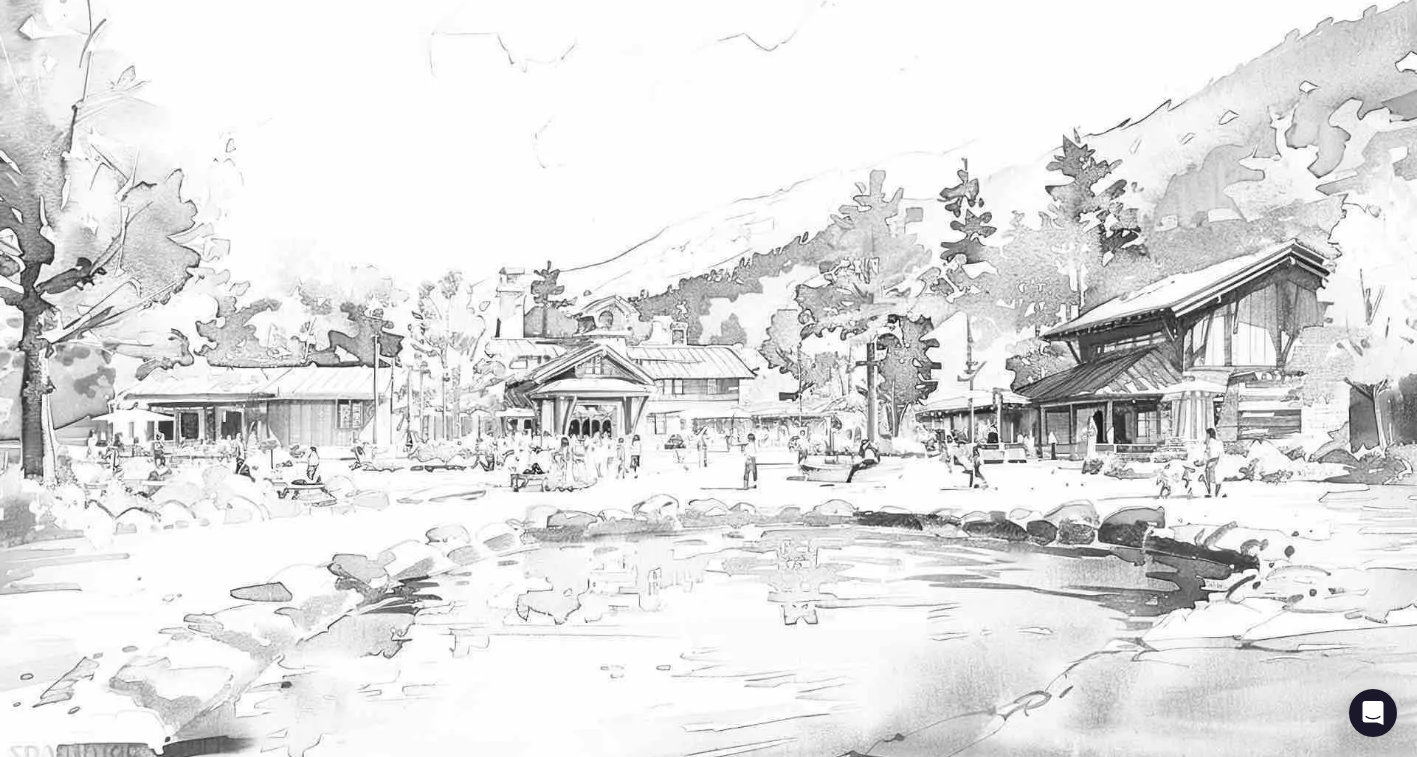 click at bounding box center [708, 378] 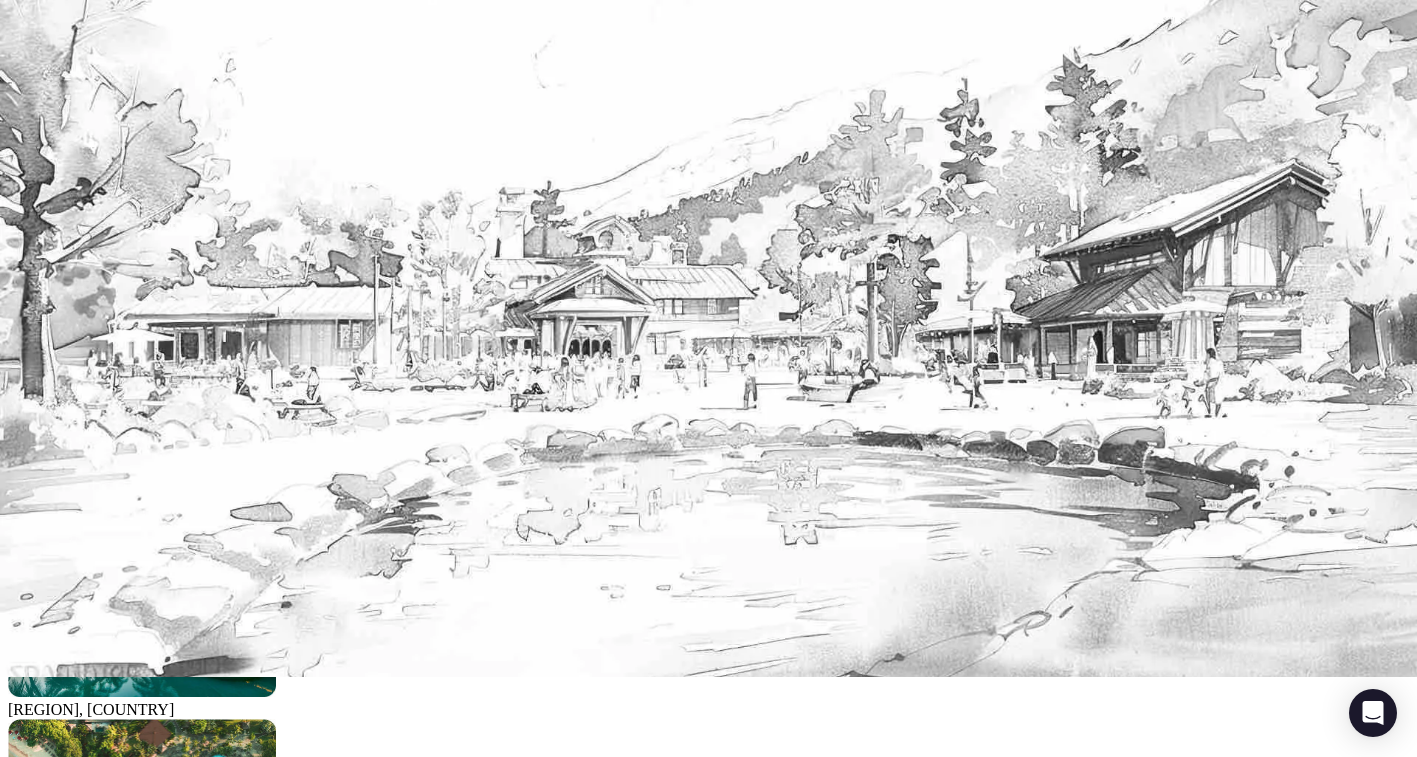 scroll, scrollTop: 0, scrollLeft: 0, axis: both 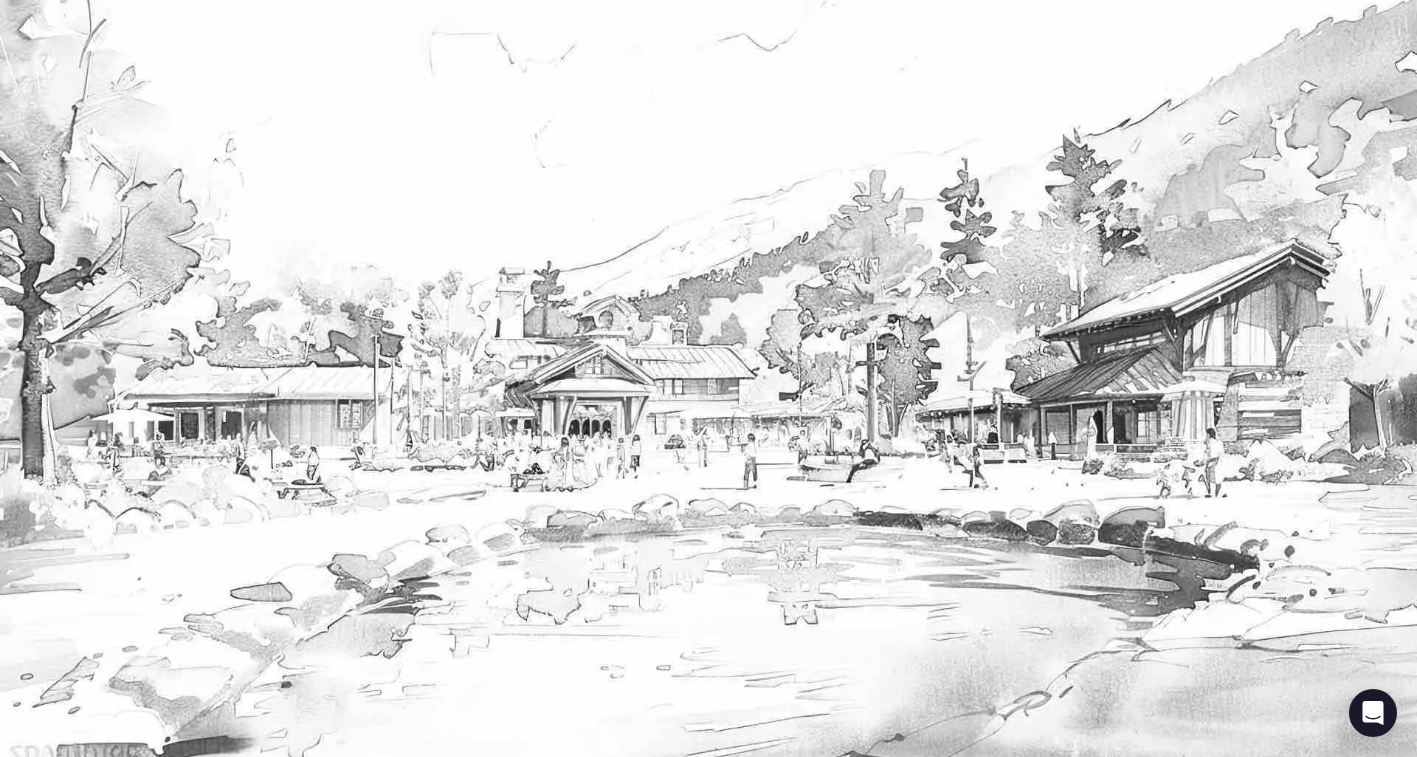 drag, startPoint x: 439, startPoint y: 649, endPoint x: 65, endPoint y: 642, distance: 374.0655 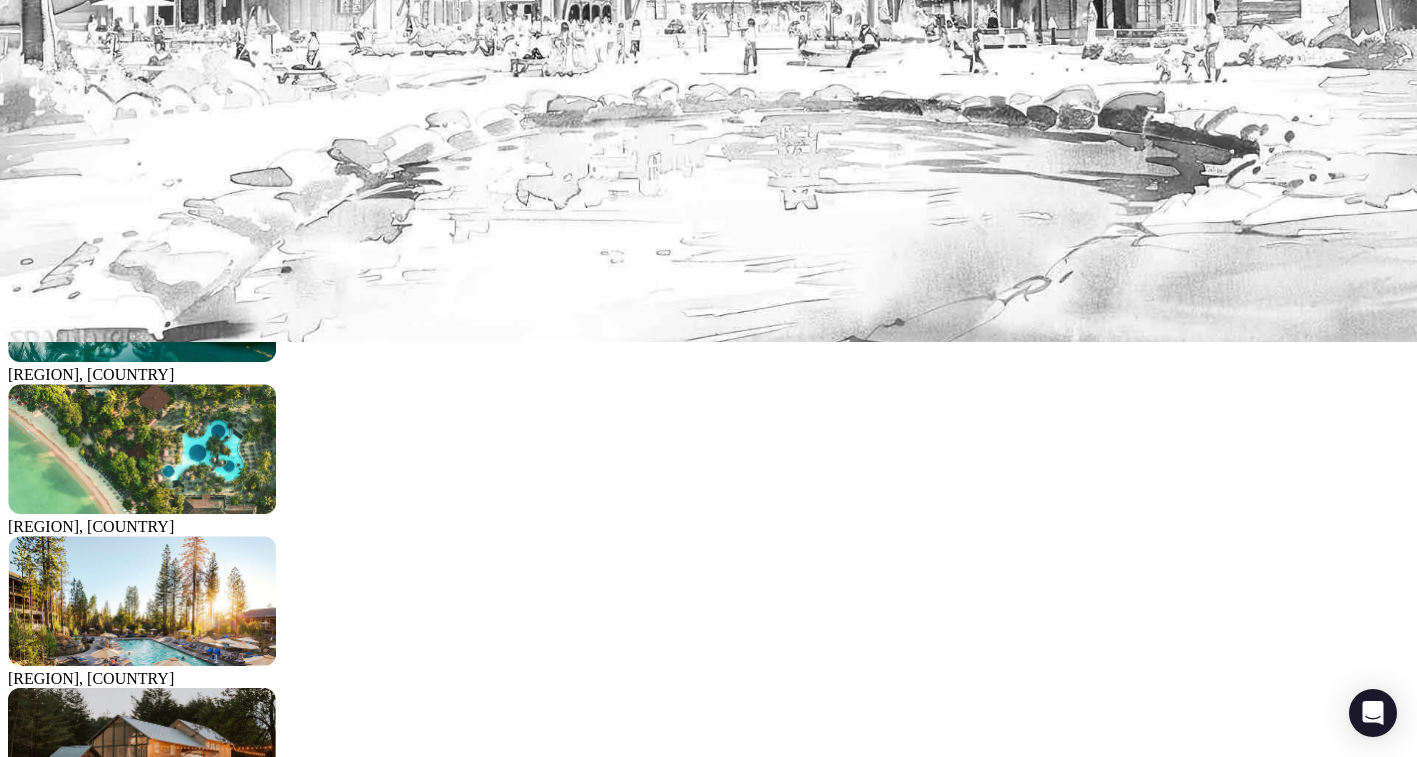 scroll, scrollTop: 0, scrollLeft: 0, axis: both 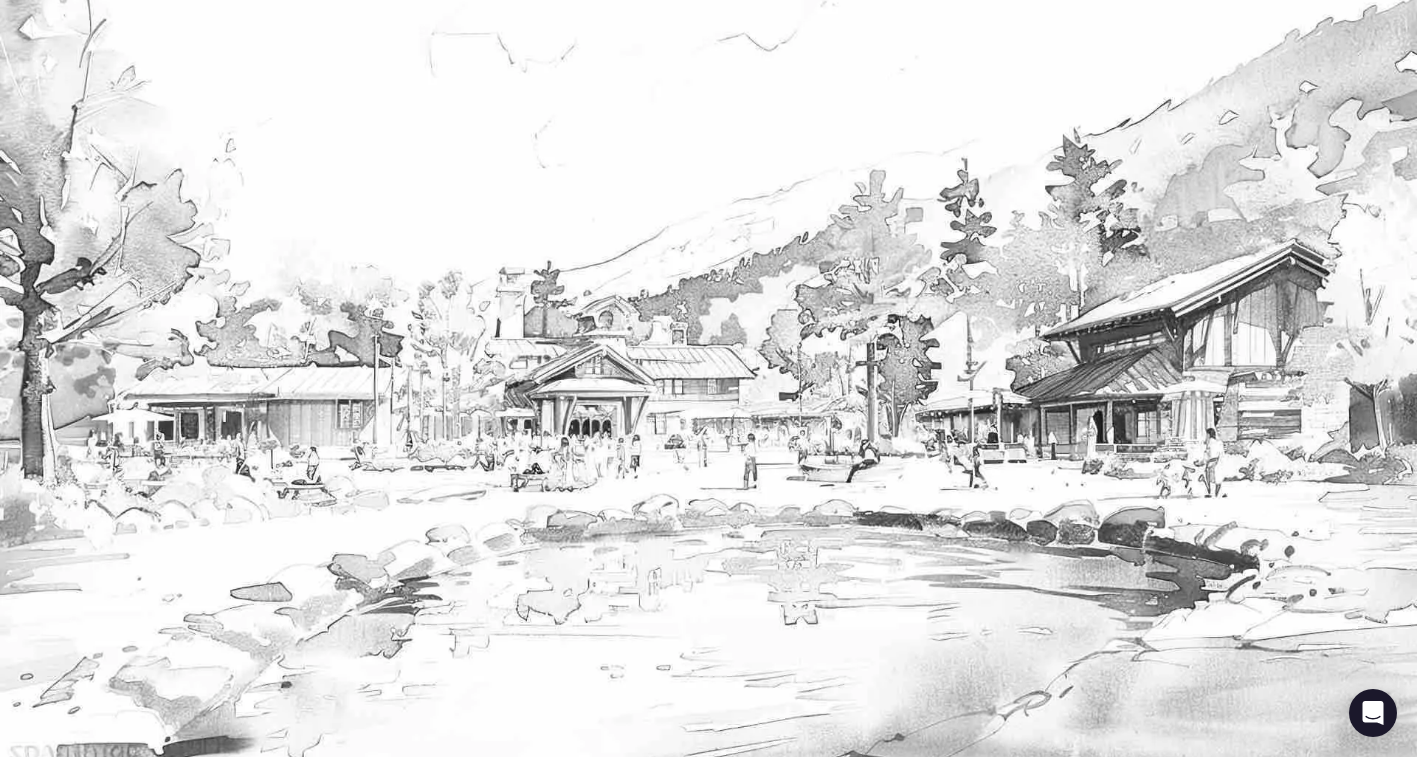 click on "View all photos" at bounding box center [67, 1948] 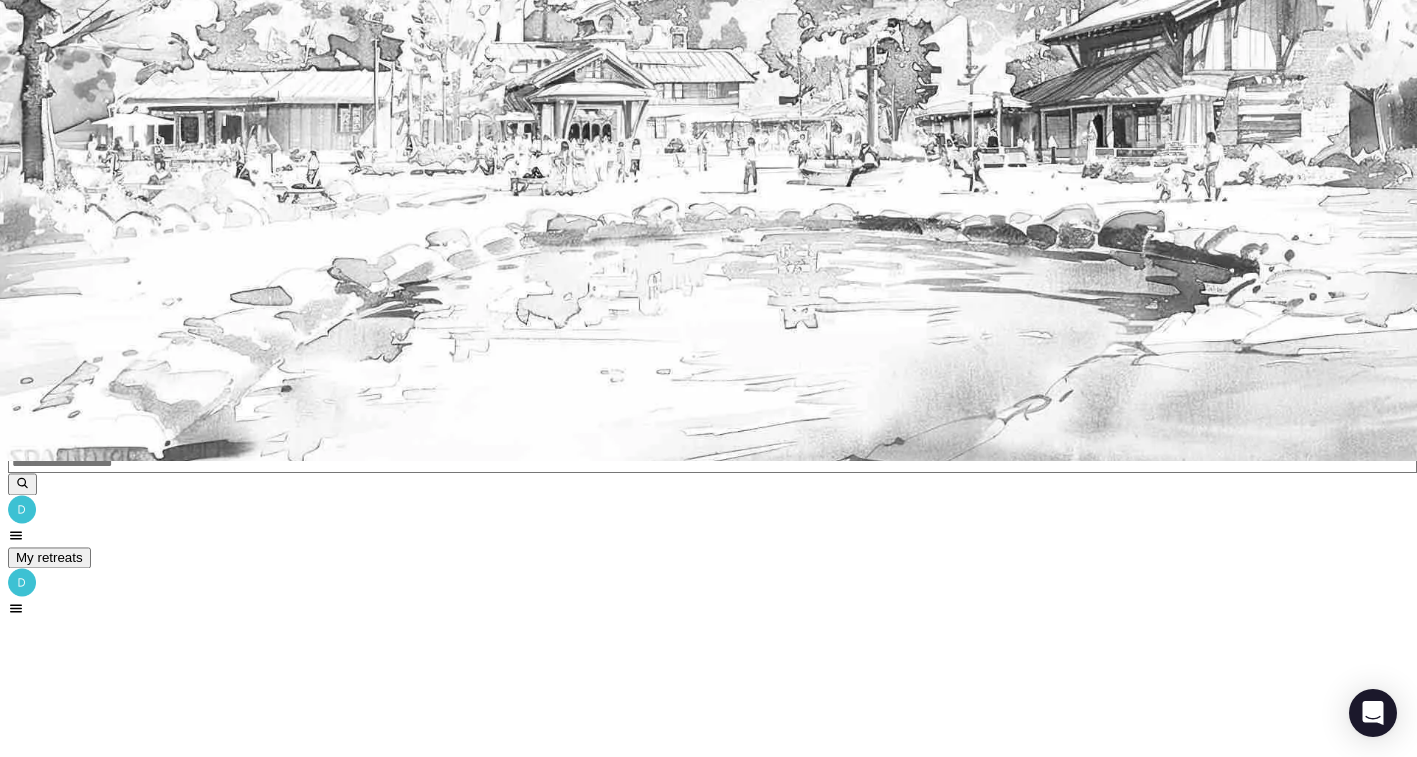 scroll, scrollTop: 0, scrollLeft: 0, axis: both 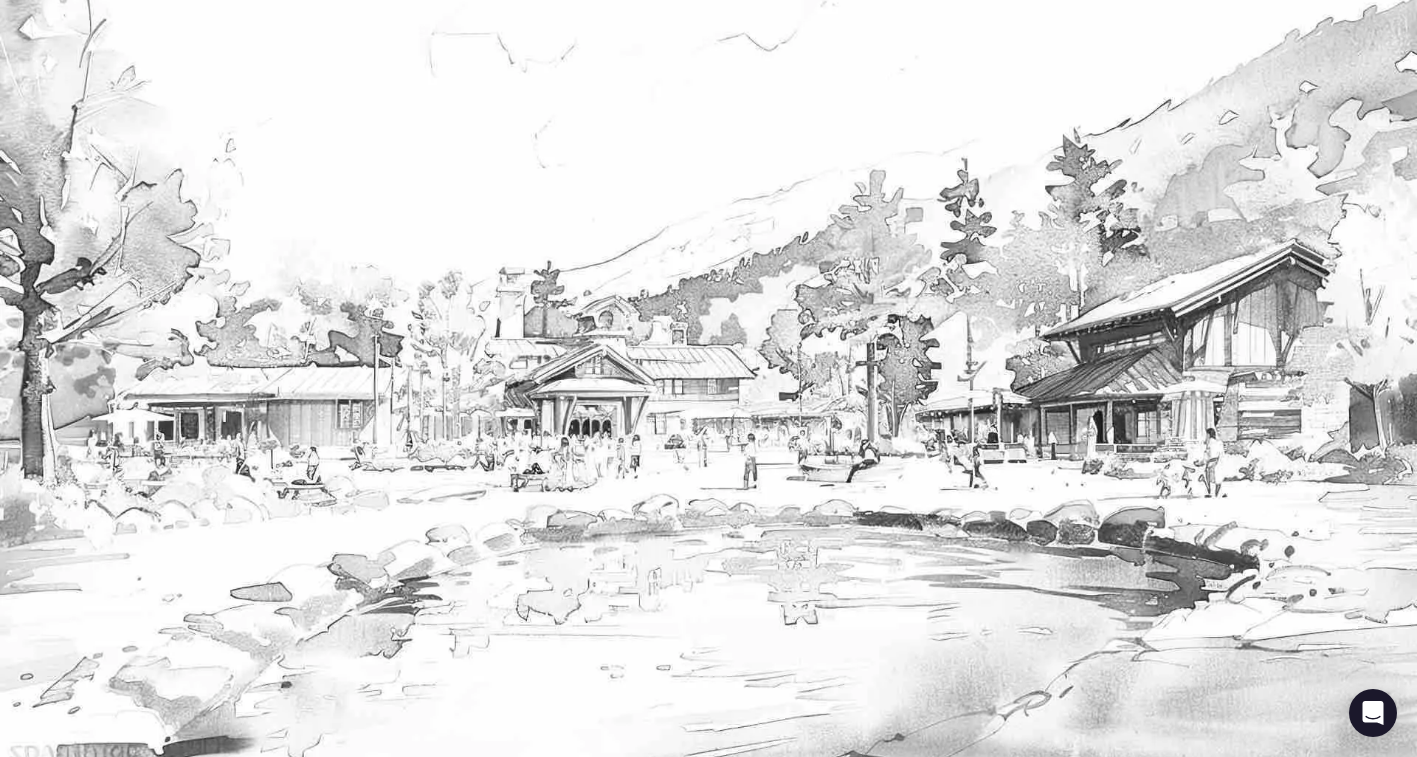 click at bounding box center [708, 378] 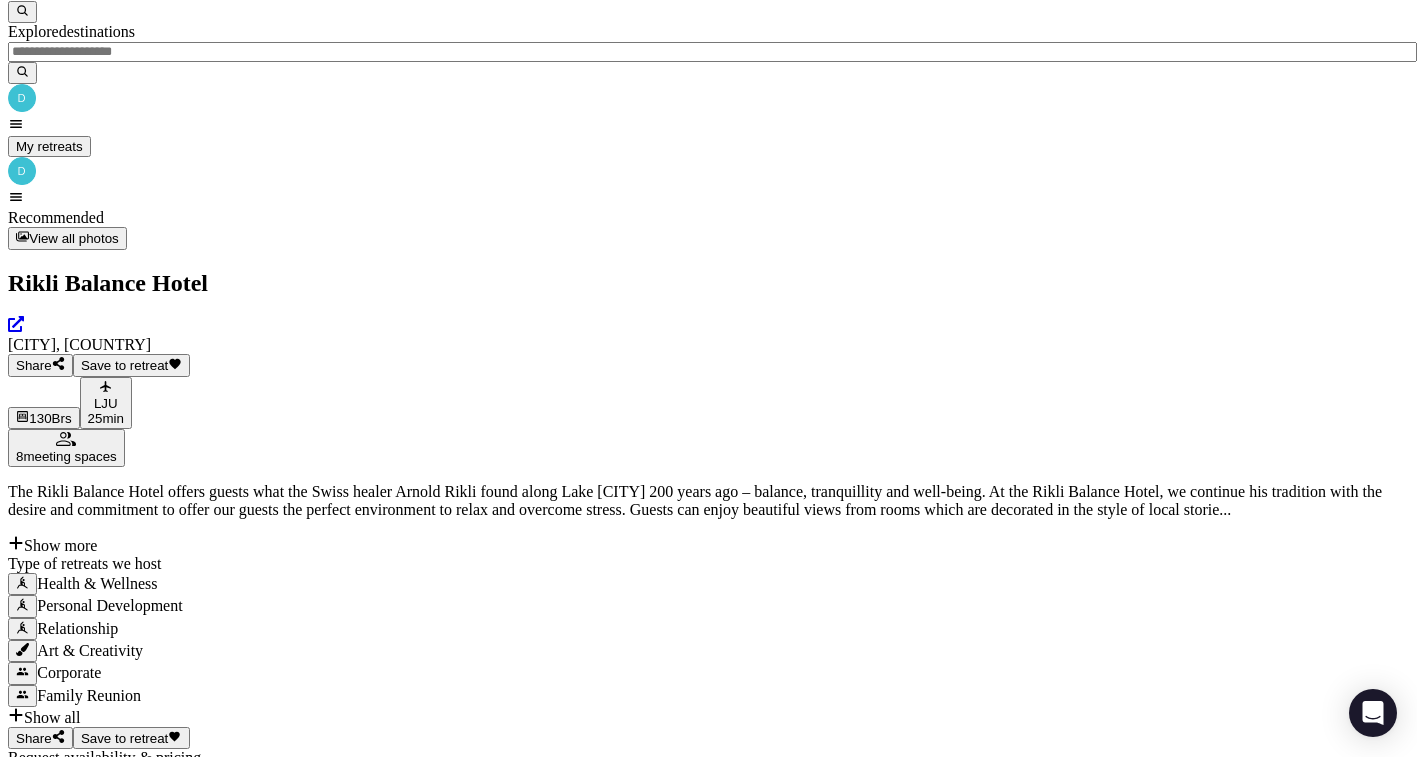 scroll, scrollTop: 1537, scrollLeft: 0, axis: vertical 